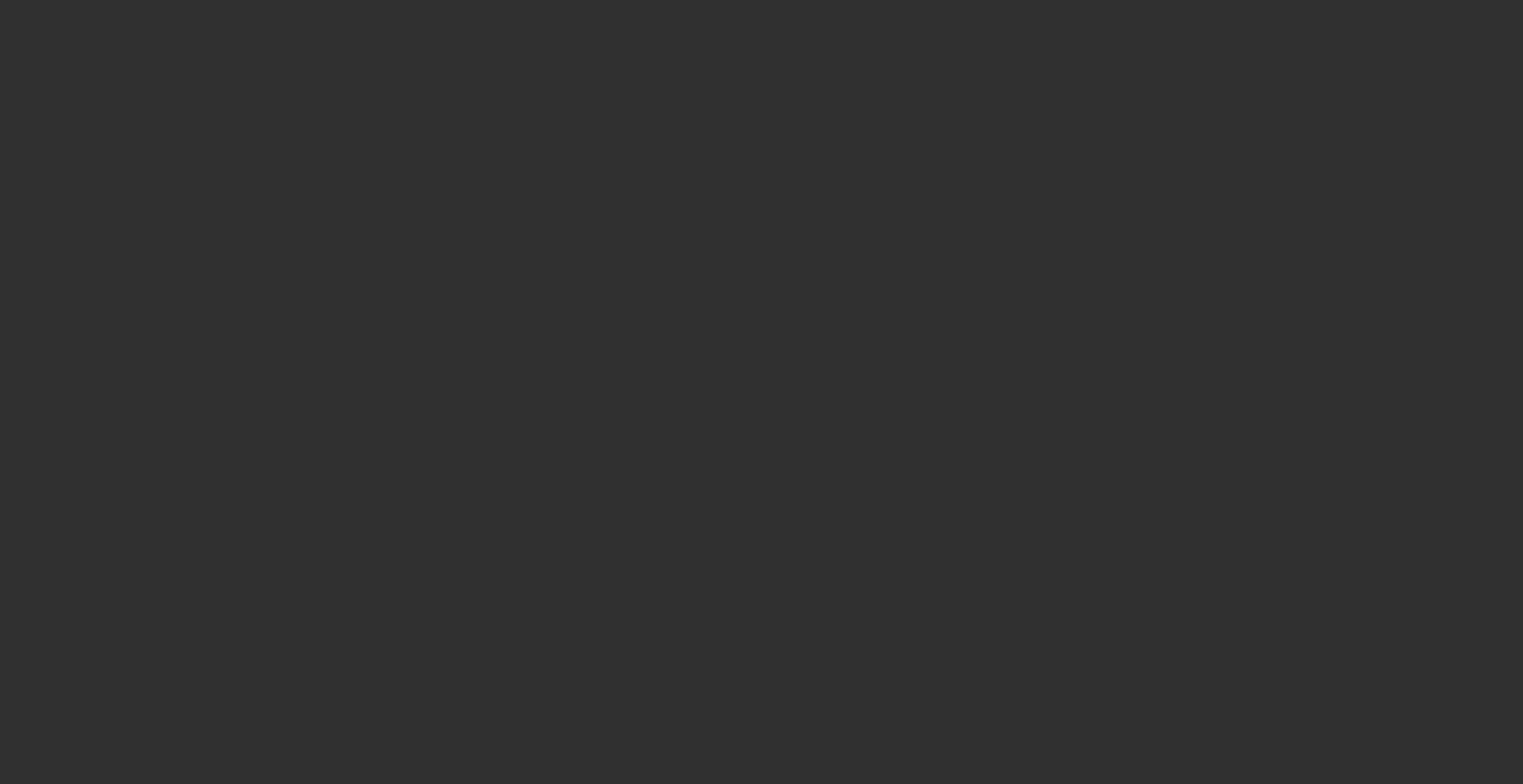 scroll, scrollTop: 0, scrollLeft: 0, axis: both 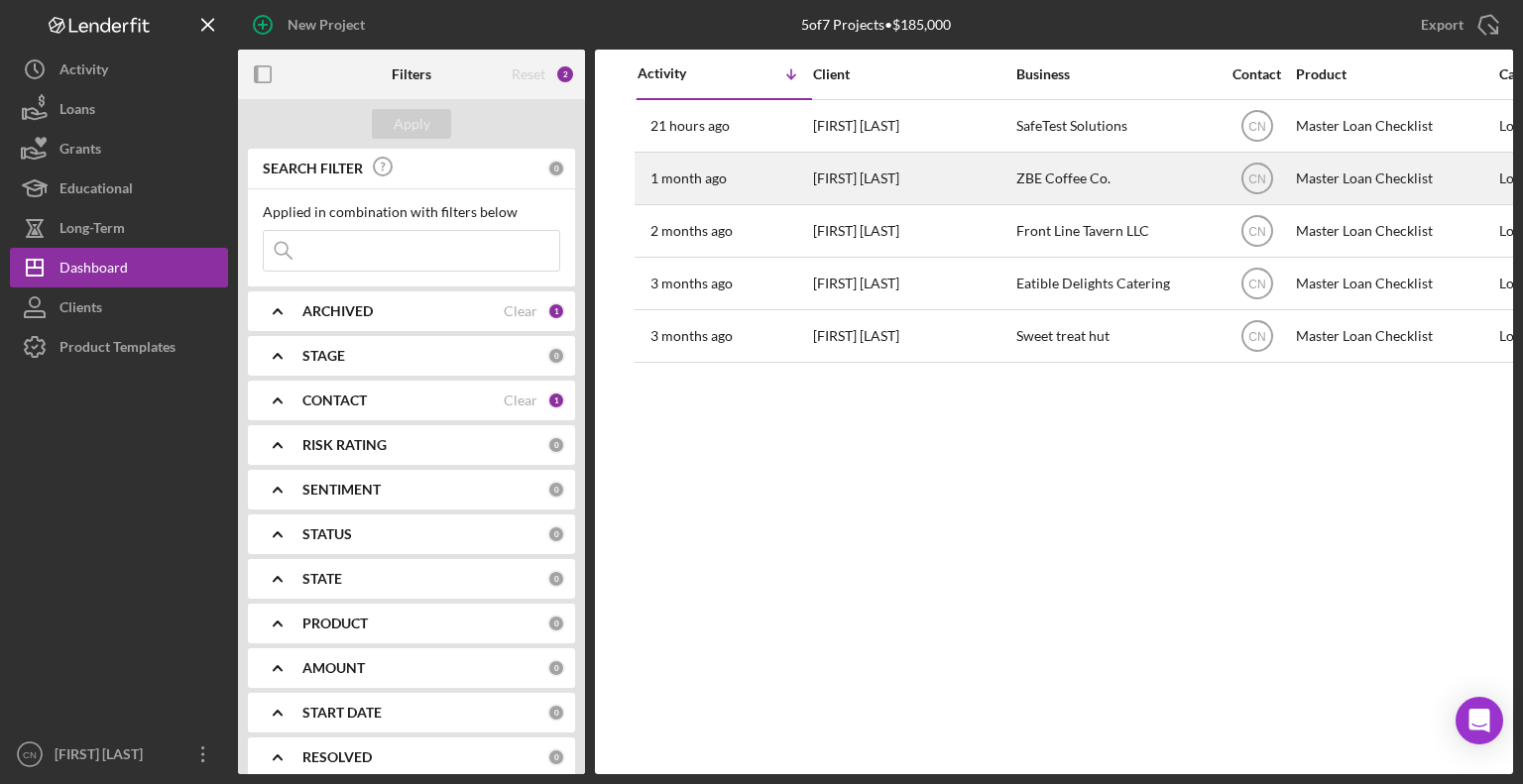 click on "[FIRST] [LAST]" at bounding box center [912, 178] 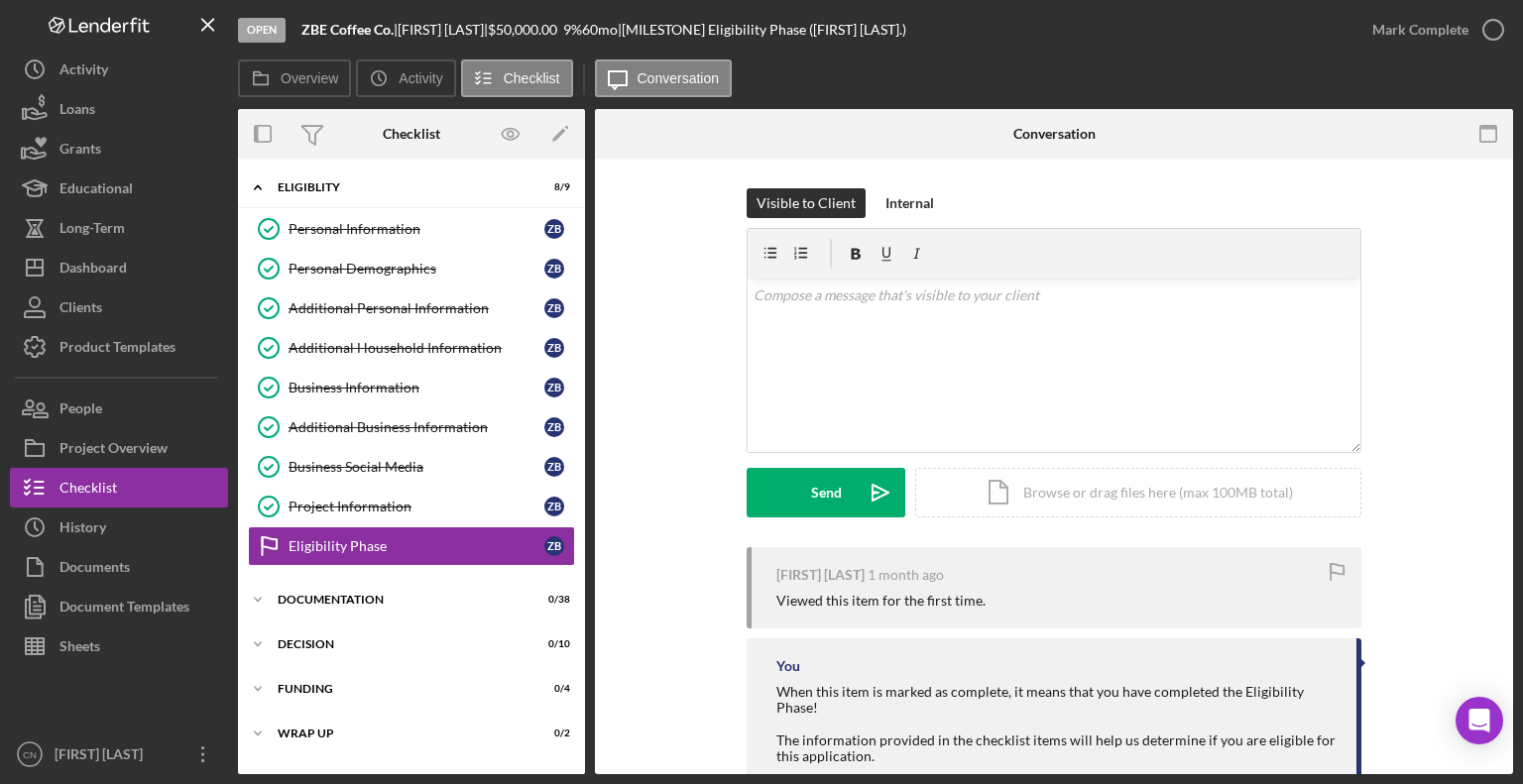 scroll, scrollTop: 30, scrollLeft: 0, axis: vertical 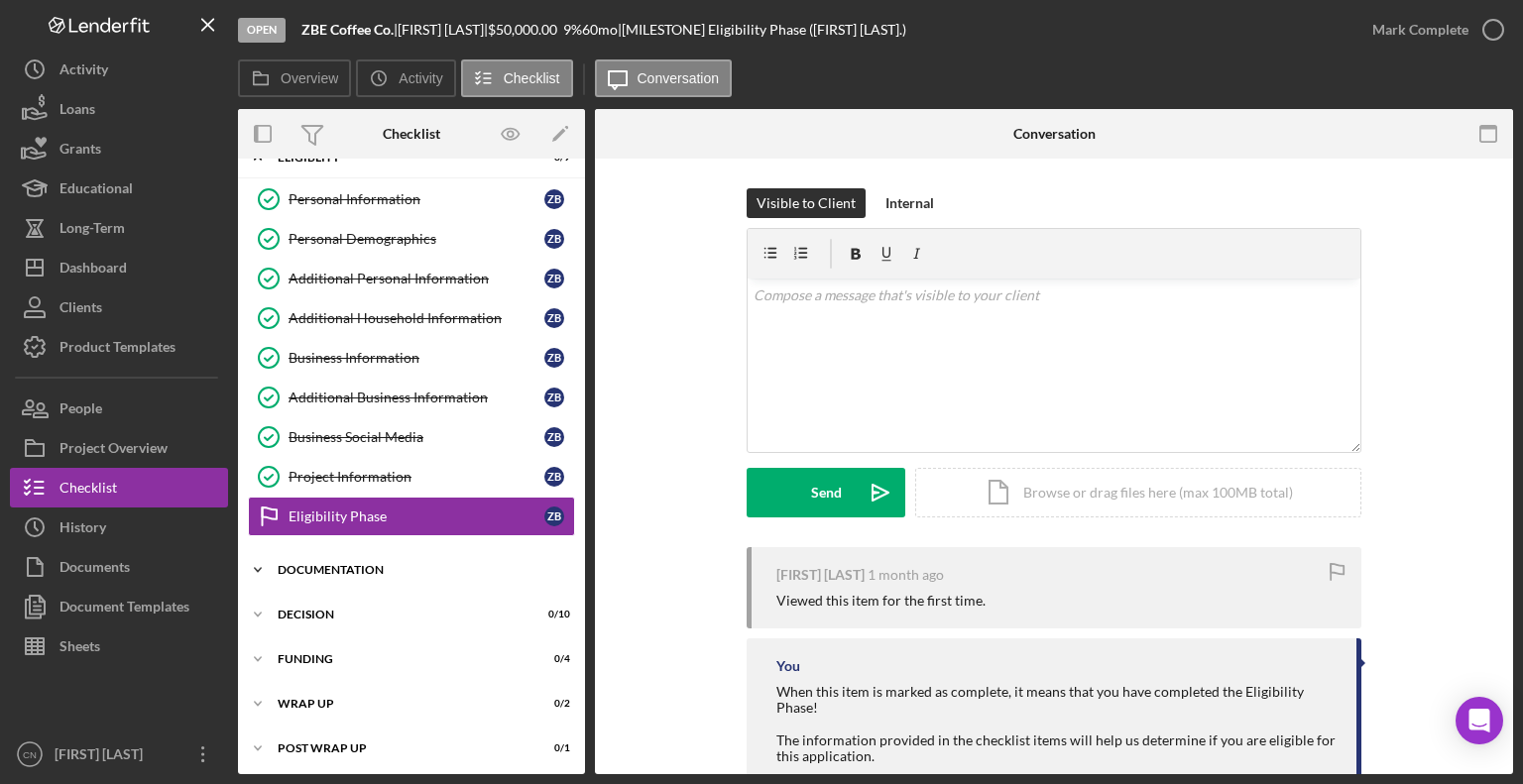 click on "Icon/Expander" 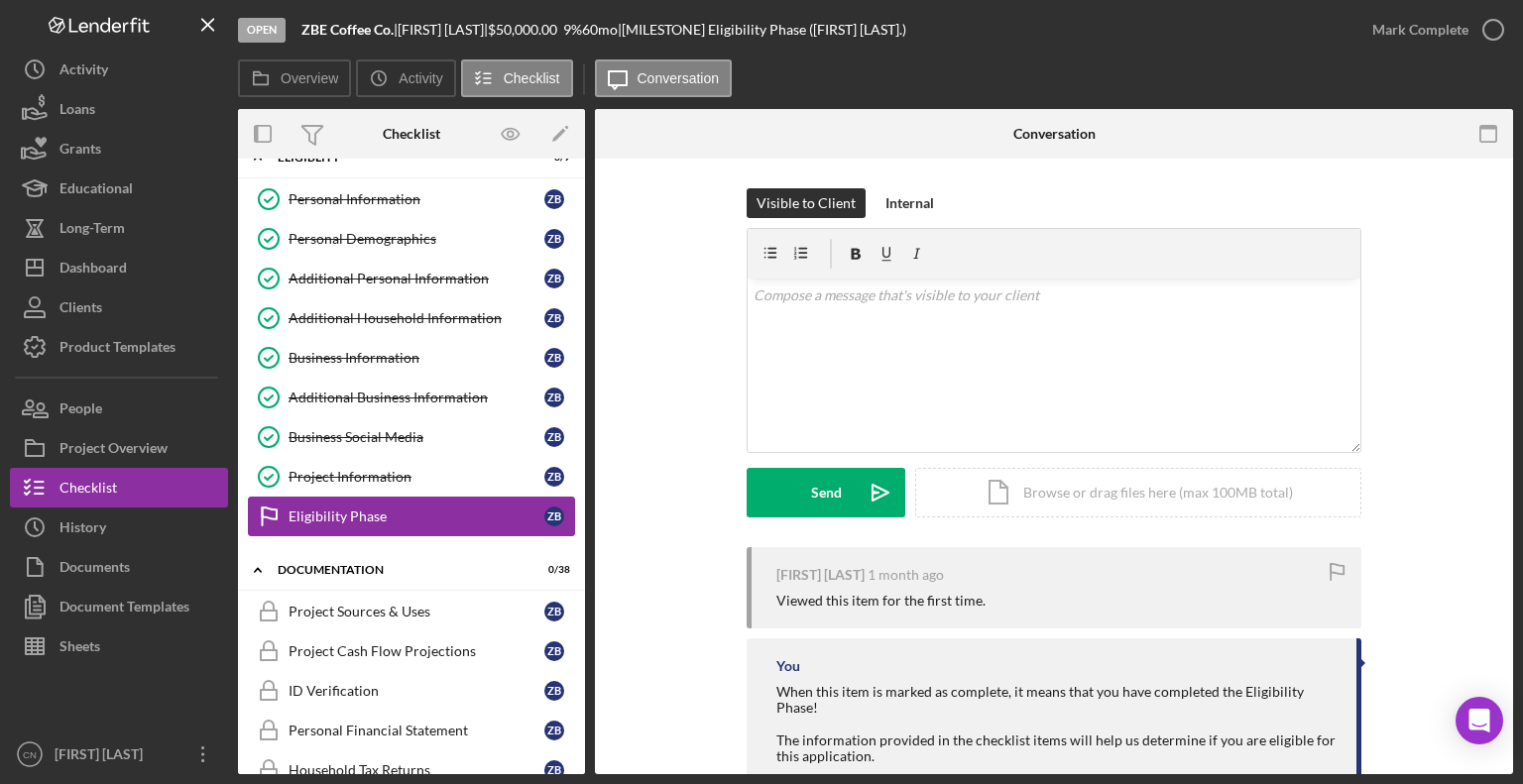 click on "Eligibility Phase" at bounding box center (416, 516) 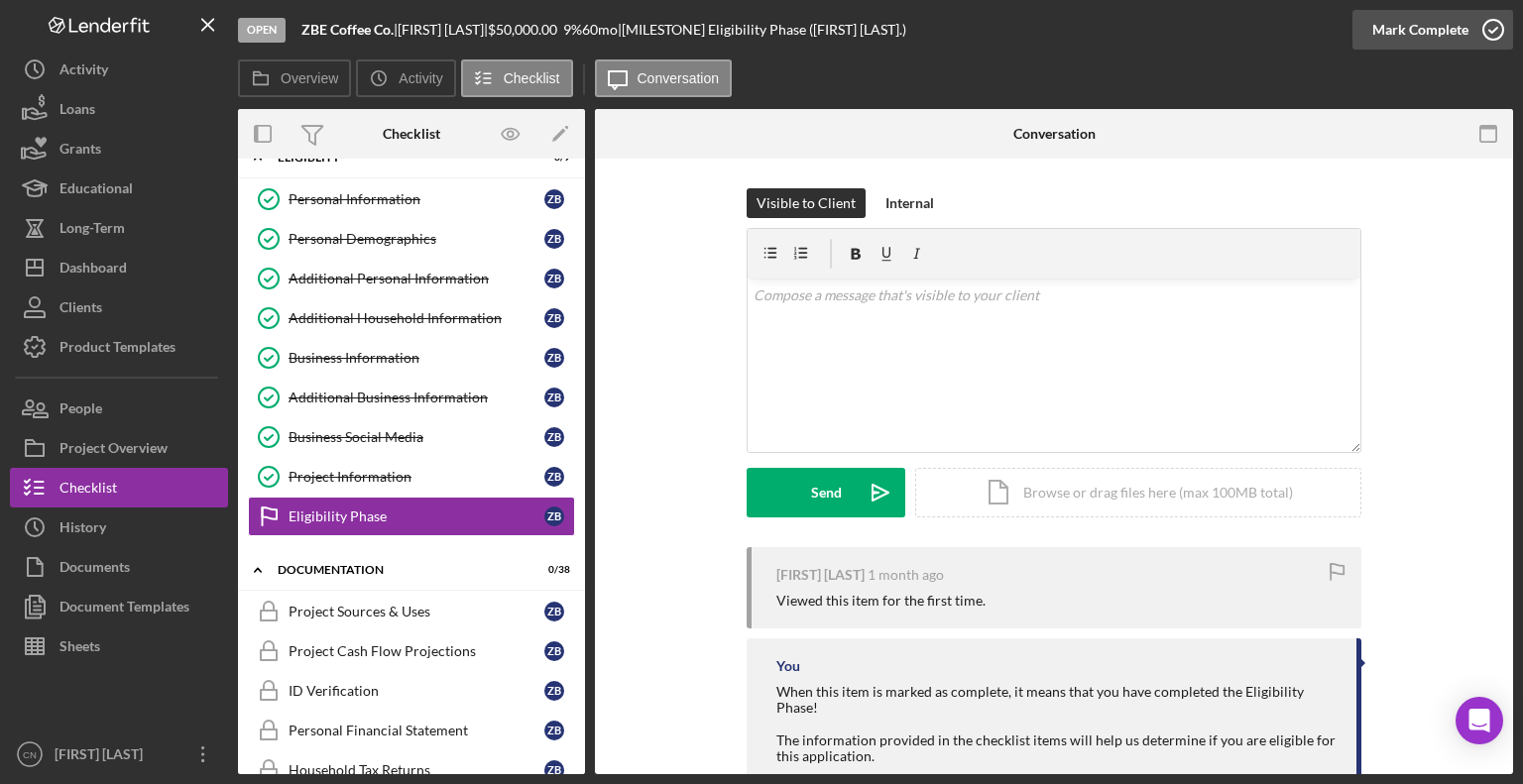click 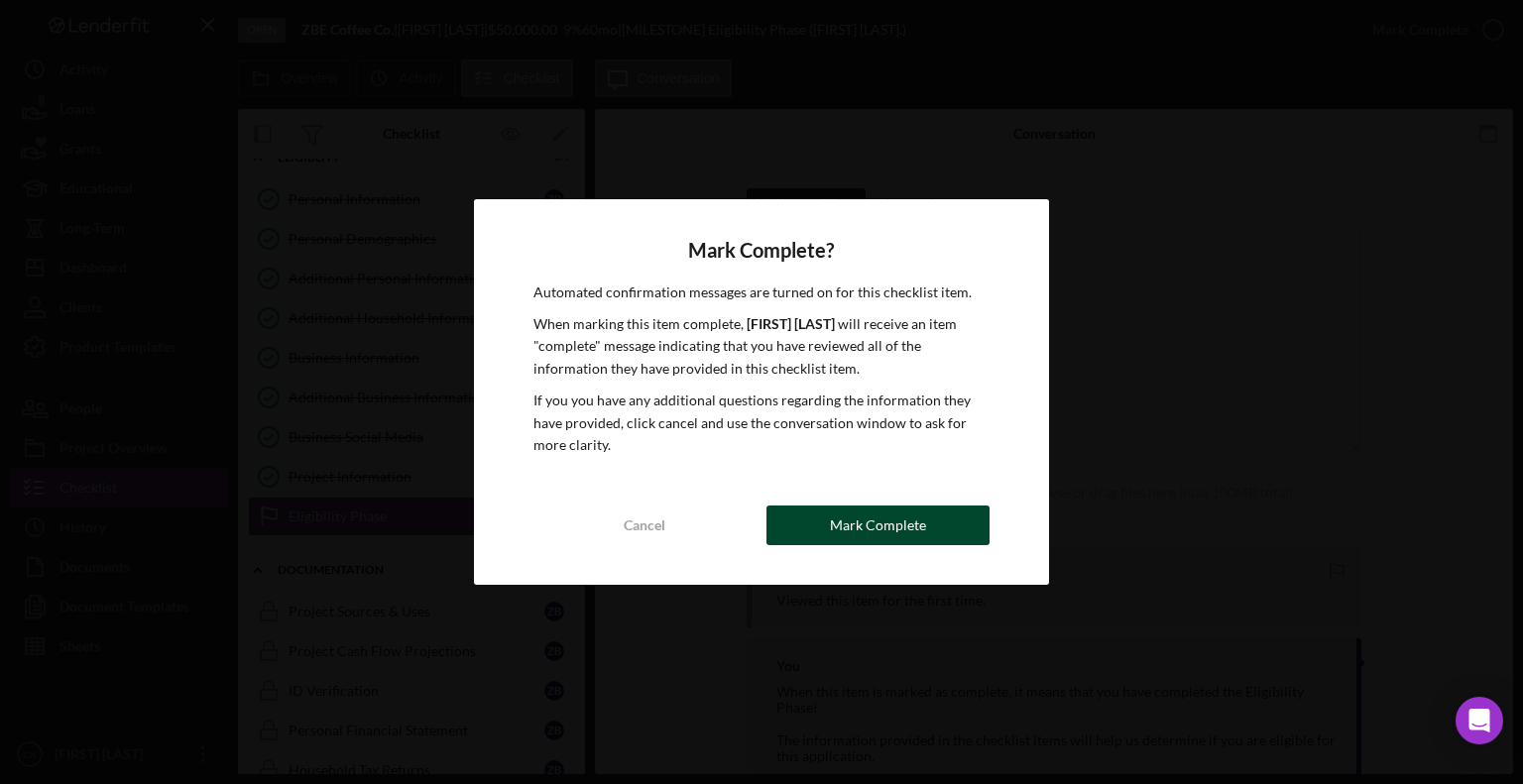 click on "Mark Complete" at bounding box center (878, 525) 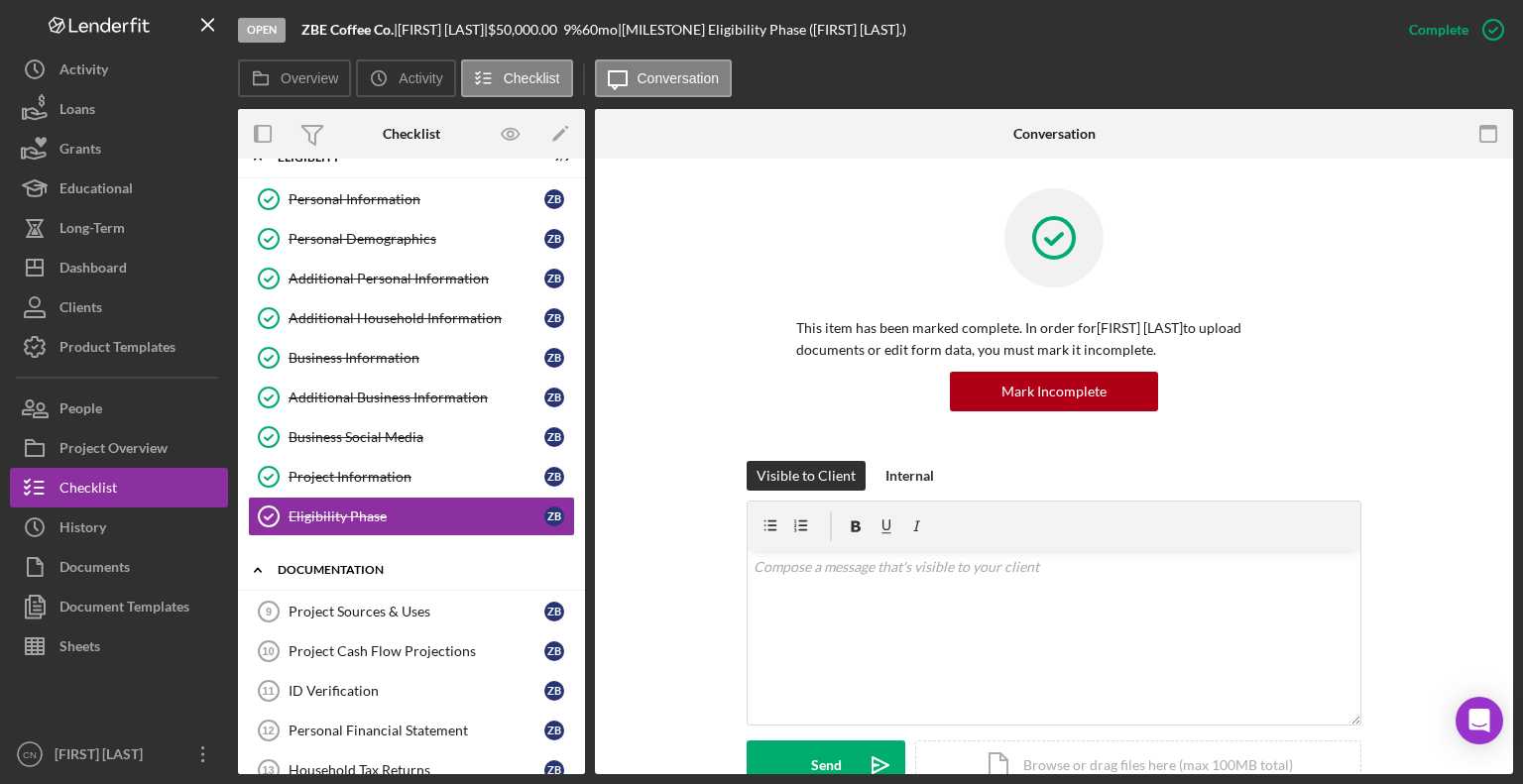 click on "Icon/Expander" 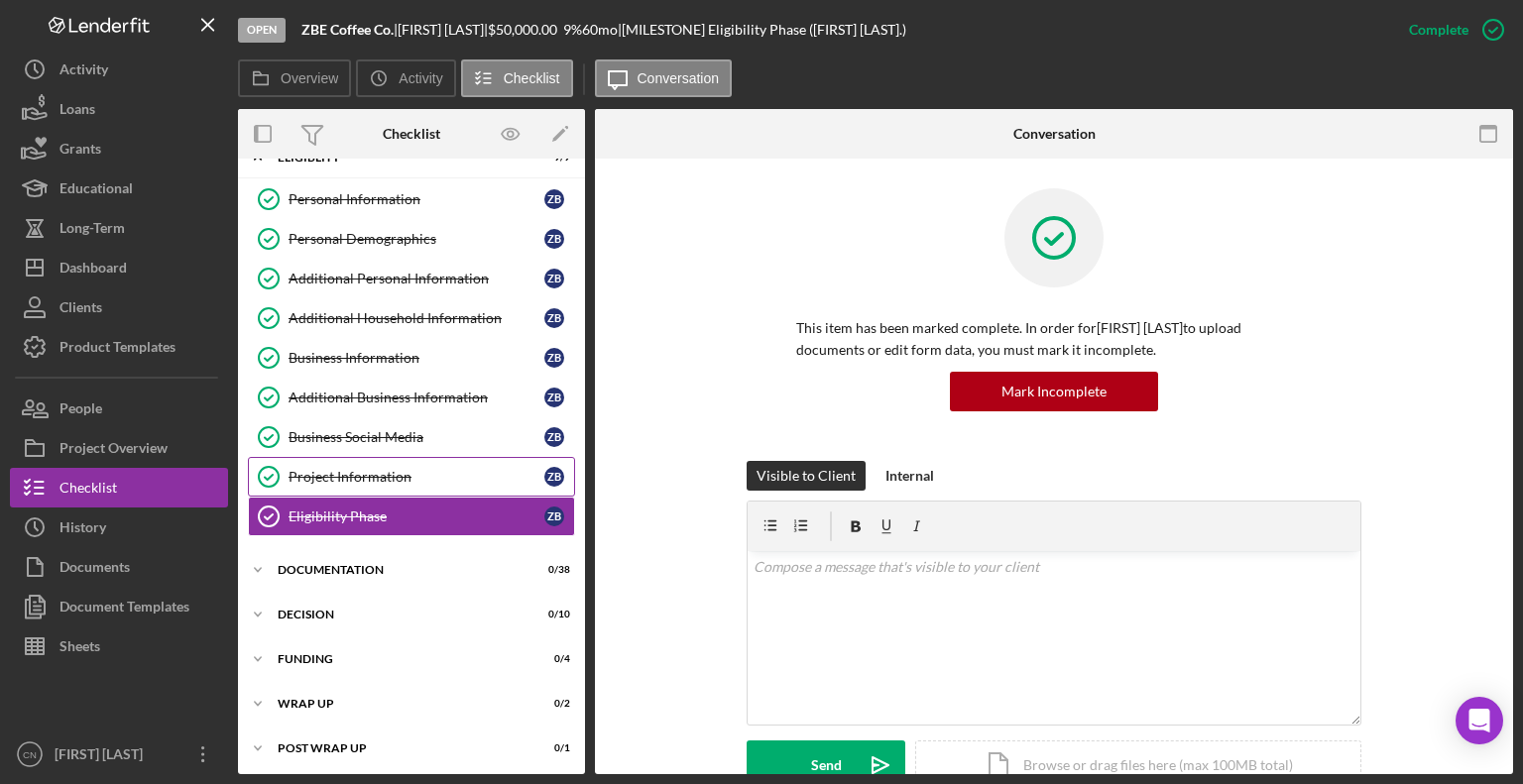 click on "Project Information" at bounding box center [416, 477] 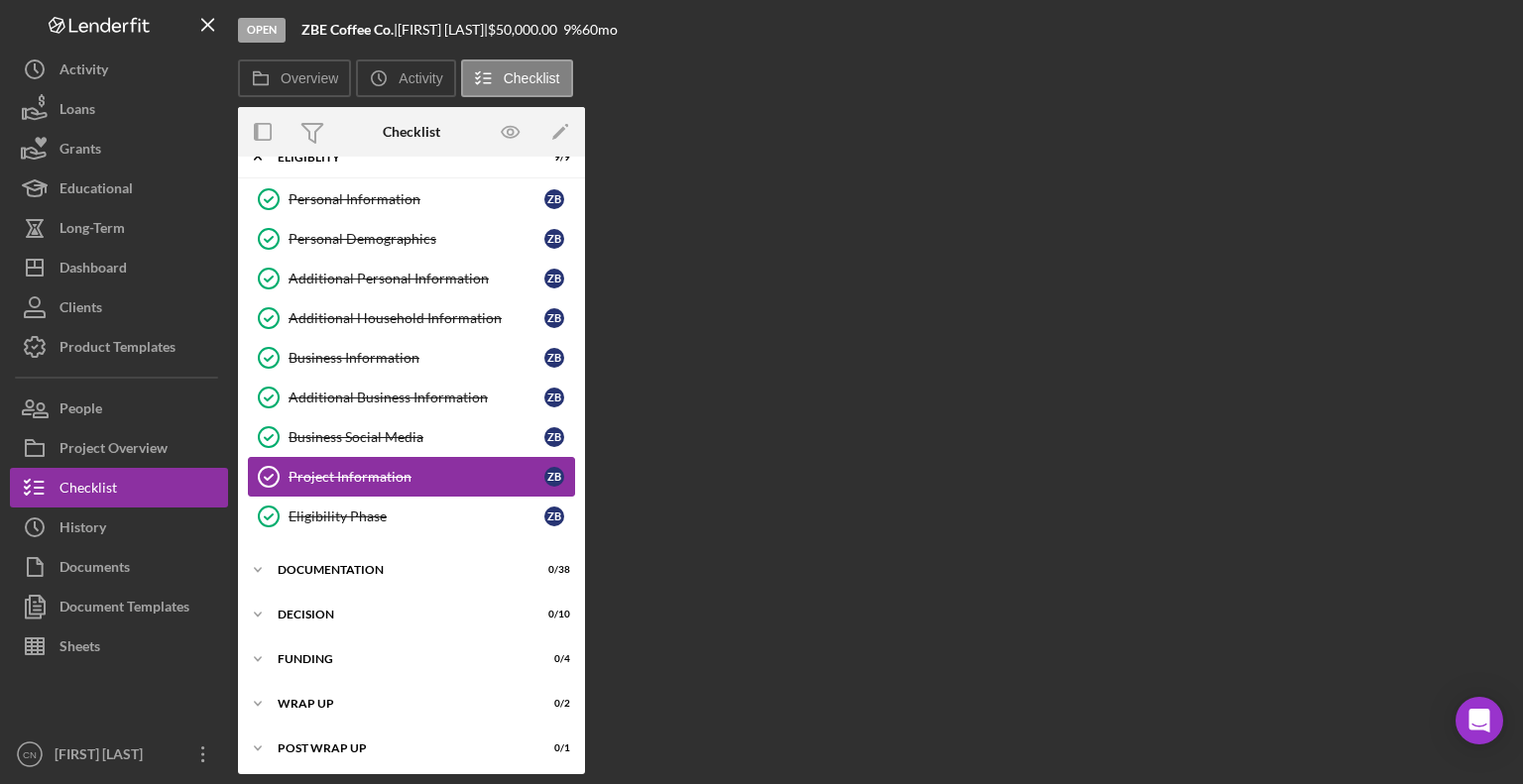 scroll, scrollTop: 30, scrollLeft: 0, axis: vertical 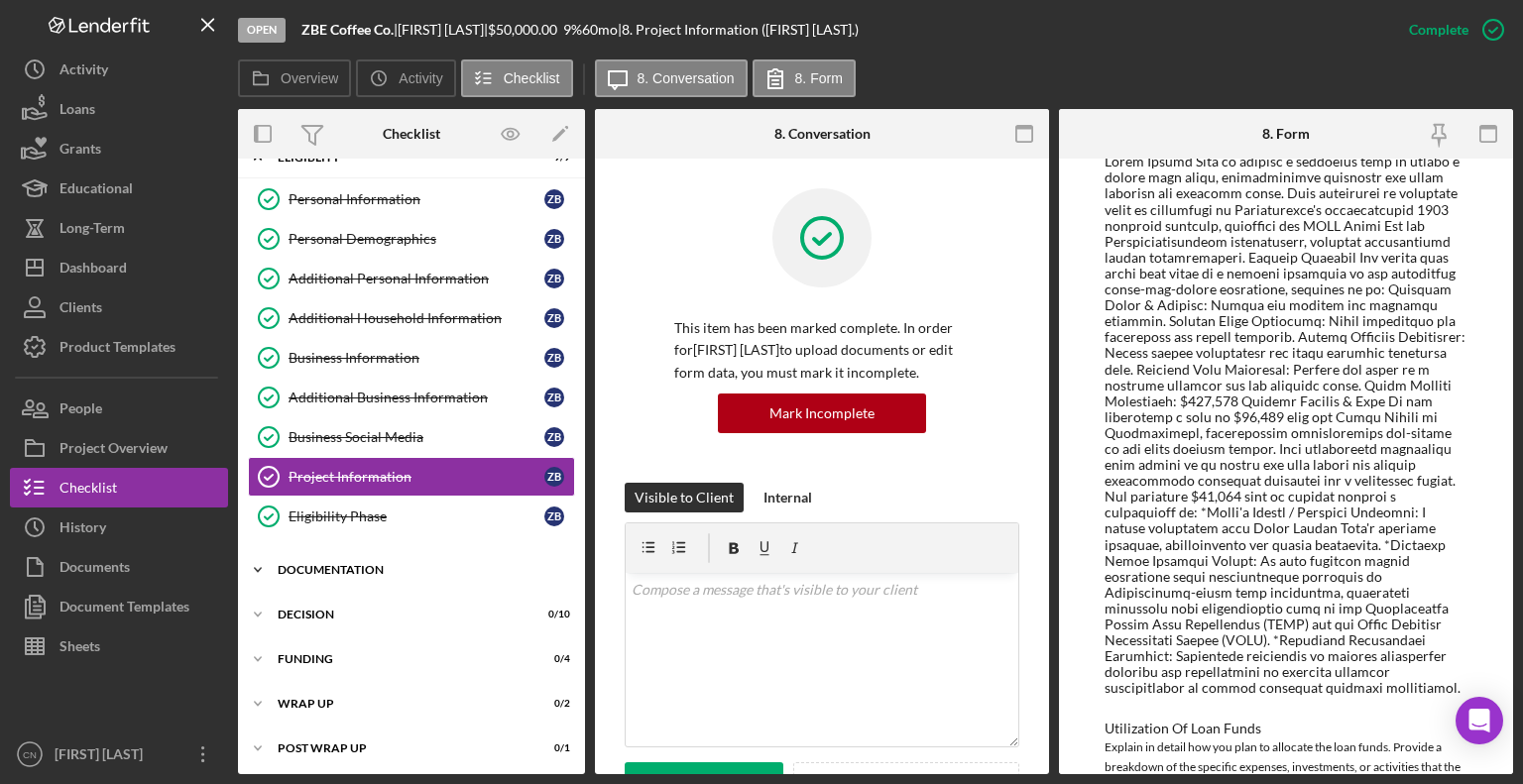 click on "Icon/Expander" 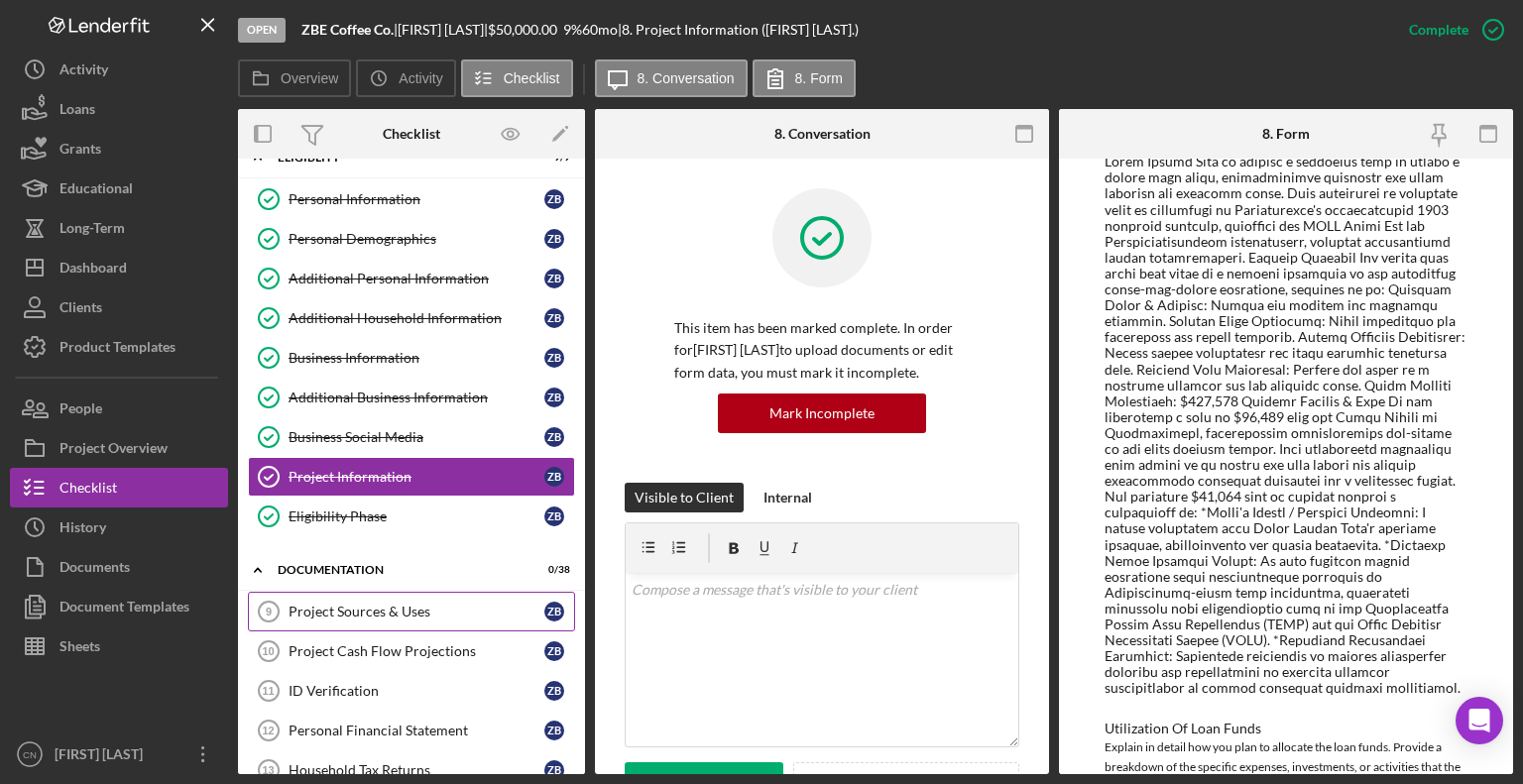 click on "Project Sources & Uses" at bounding box center (416, 612) 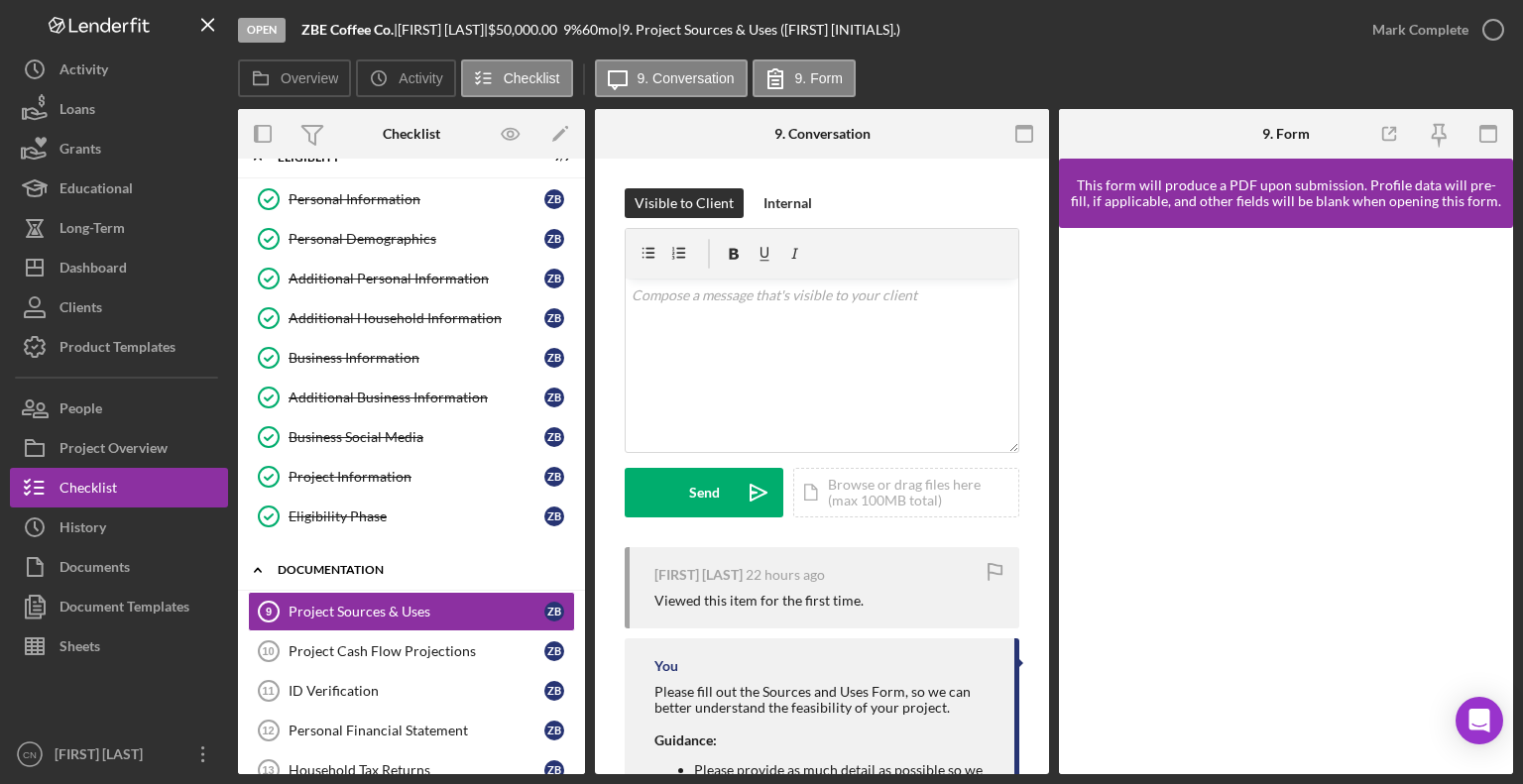 click on "Icon/Expander" 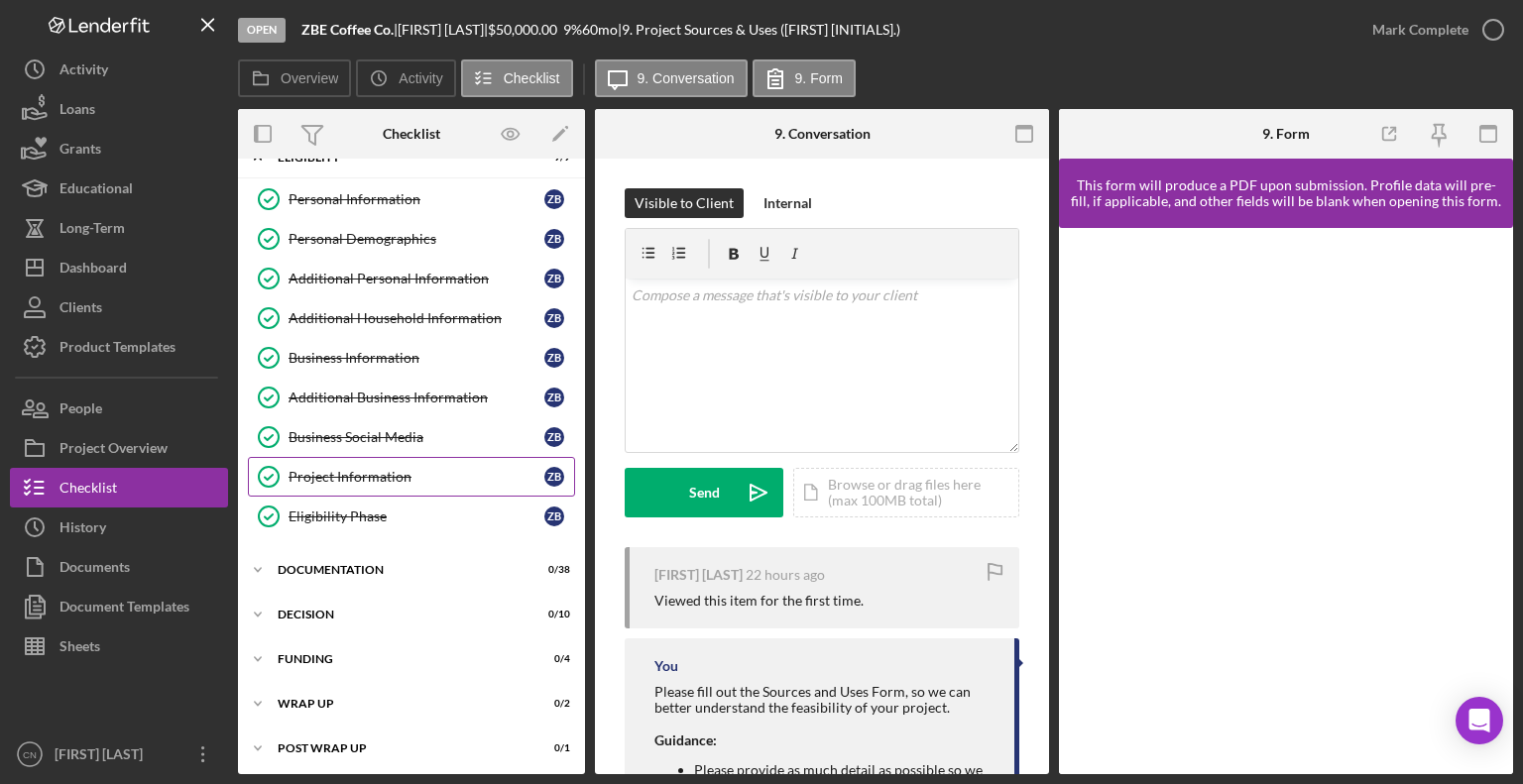 click on "Project Information" at bounding box center (416, 477) 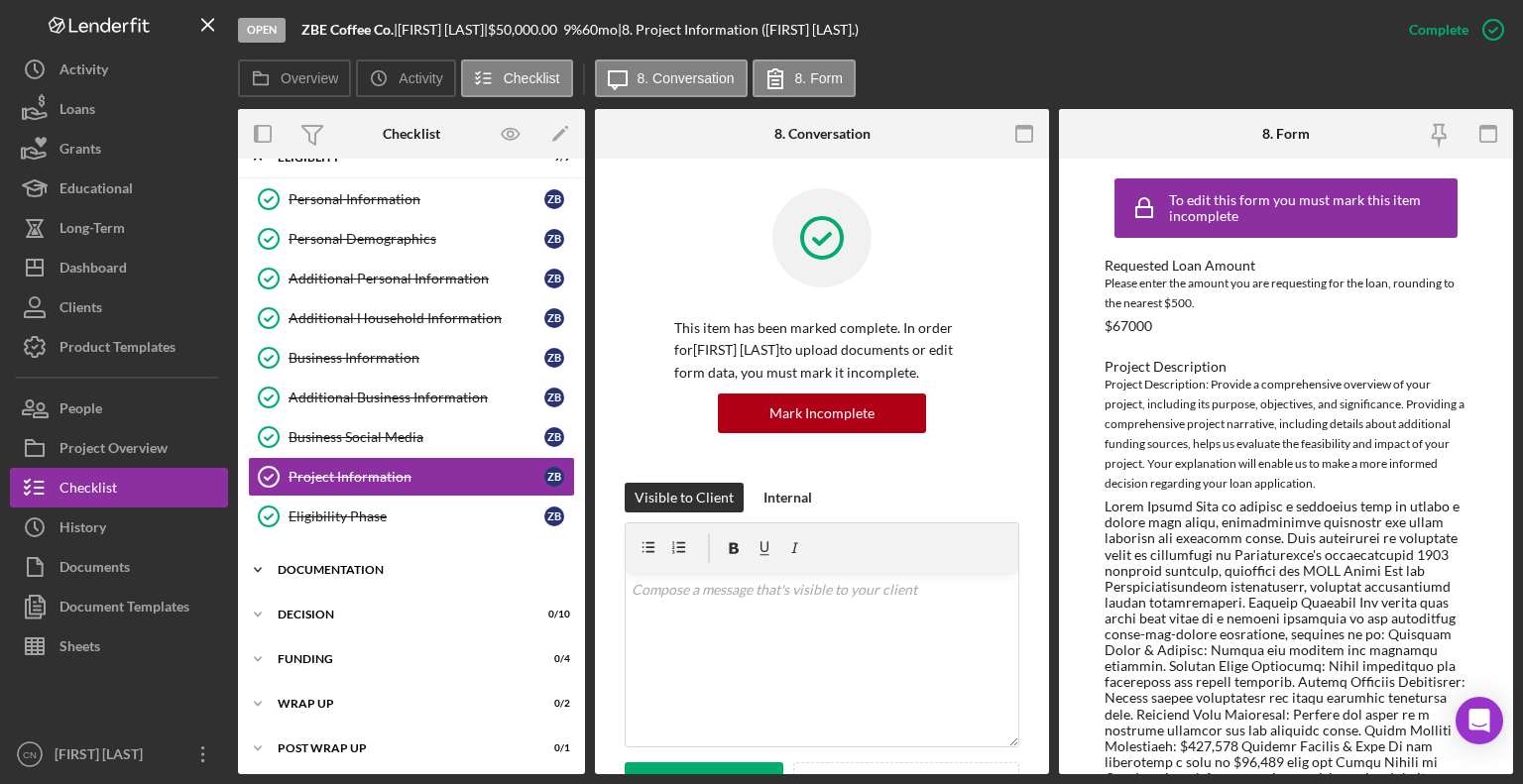 click on "Icon/Expander" 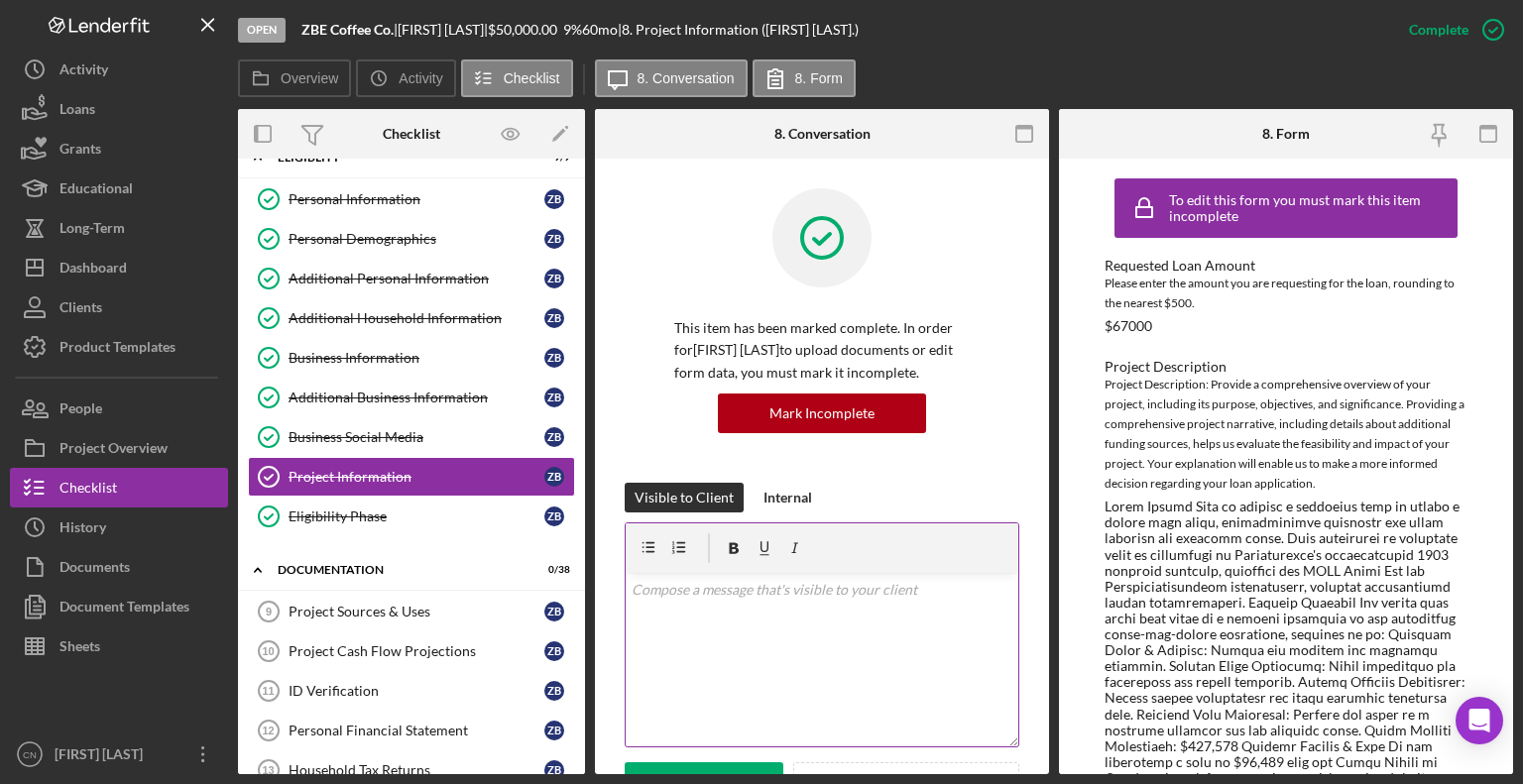 click on "v Color teal Color pink Remove color Add row above Add row below Add column before Add column after Merge cells Split cells Remove column Remove row Remove table" at bounding box center [822, 659] 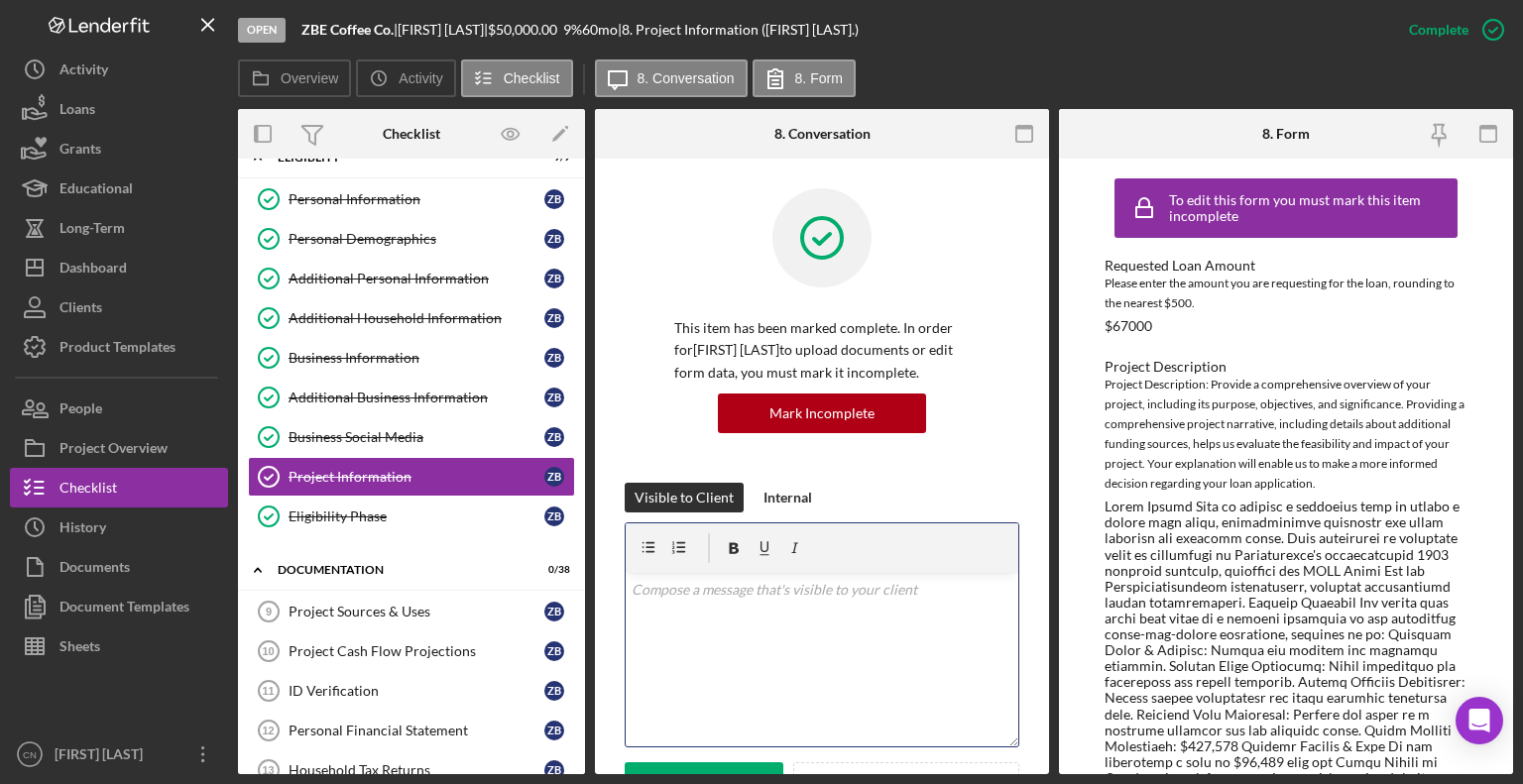 type 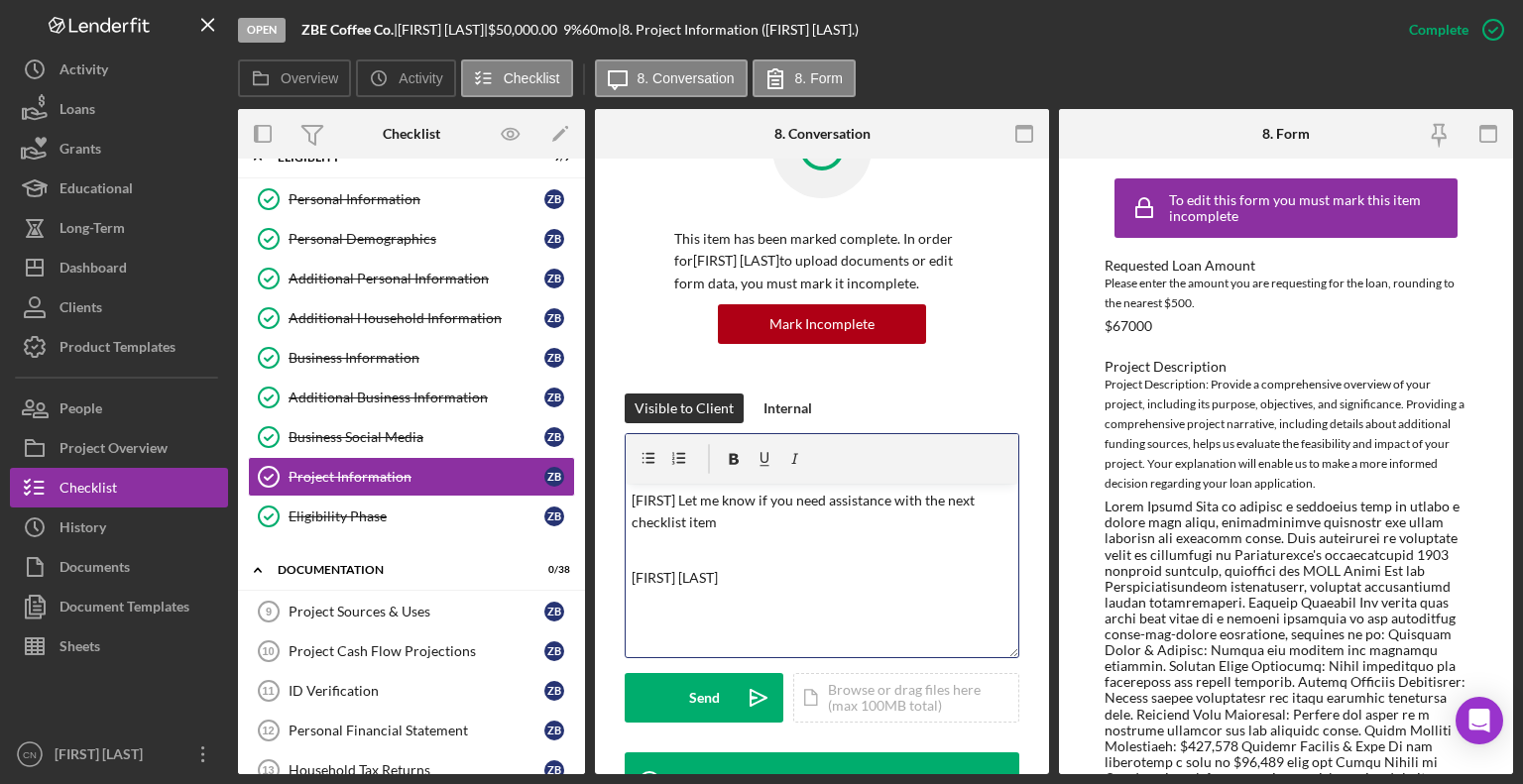 scroll, scrollTop: 99, scrollLeft: 0, axis: vertical 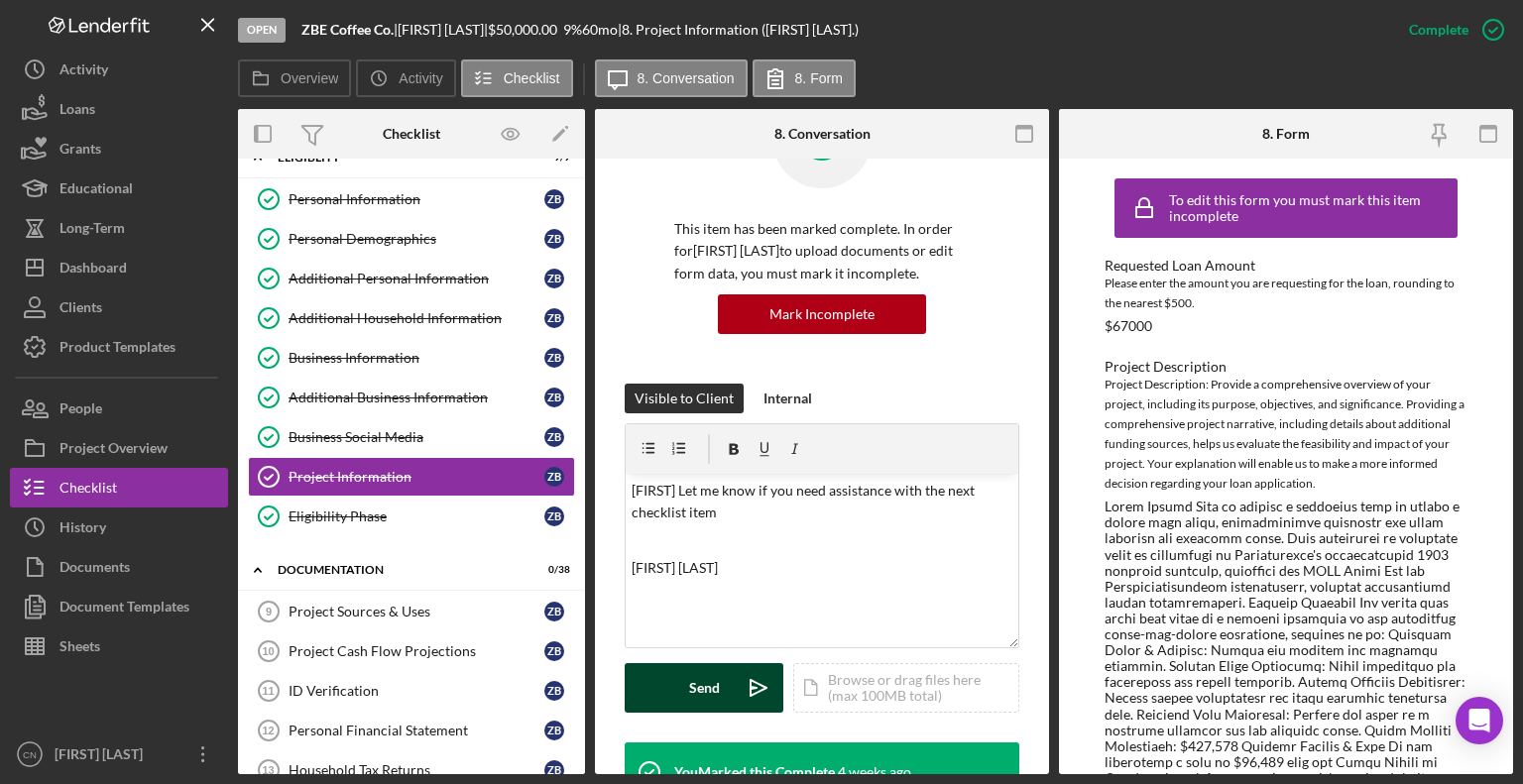 click on "Send" at bounding box center (704, 688) 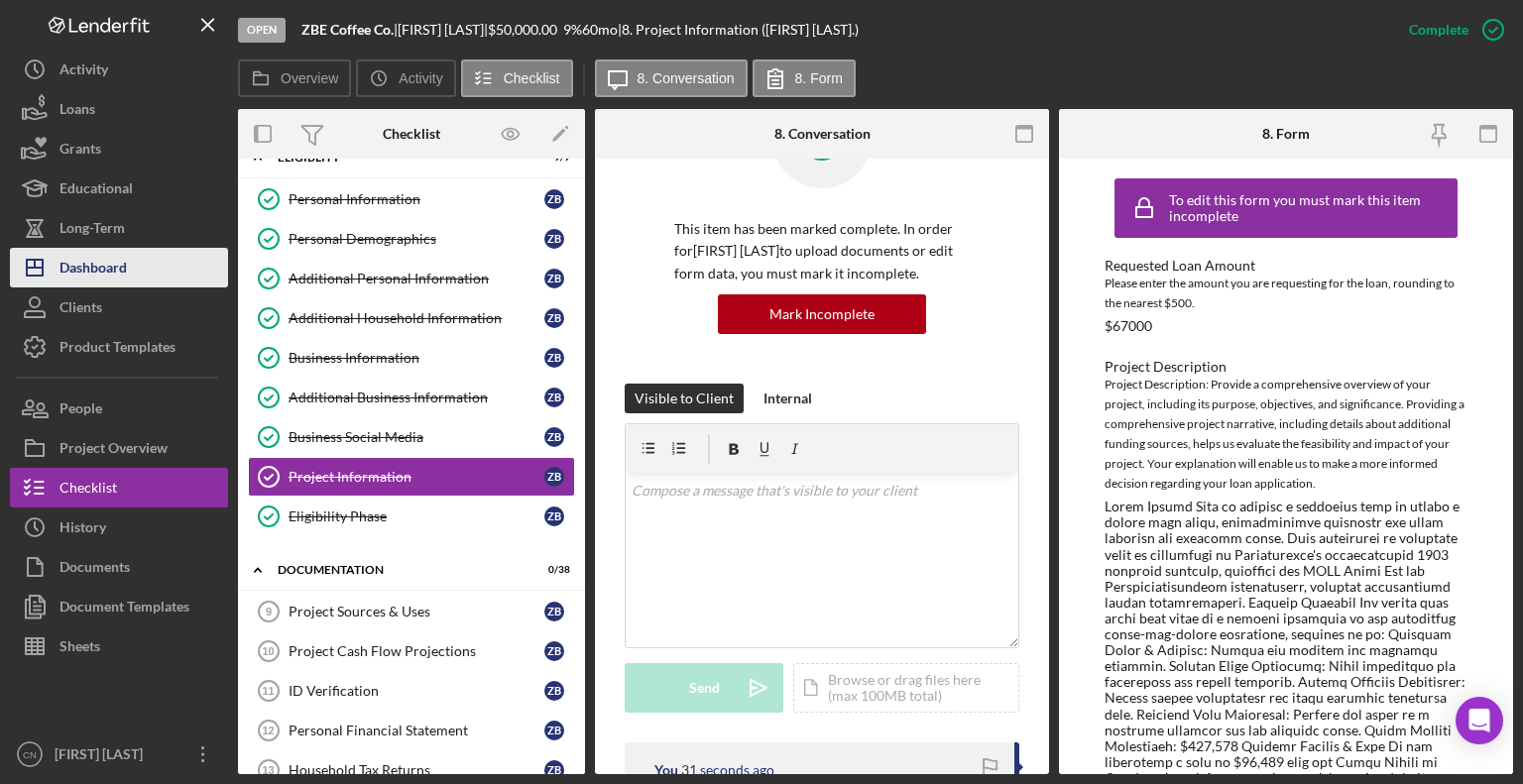 click on "Dashboard" at bounding box center [93, 270] 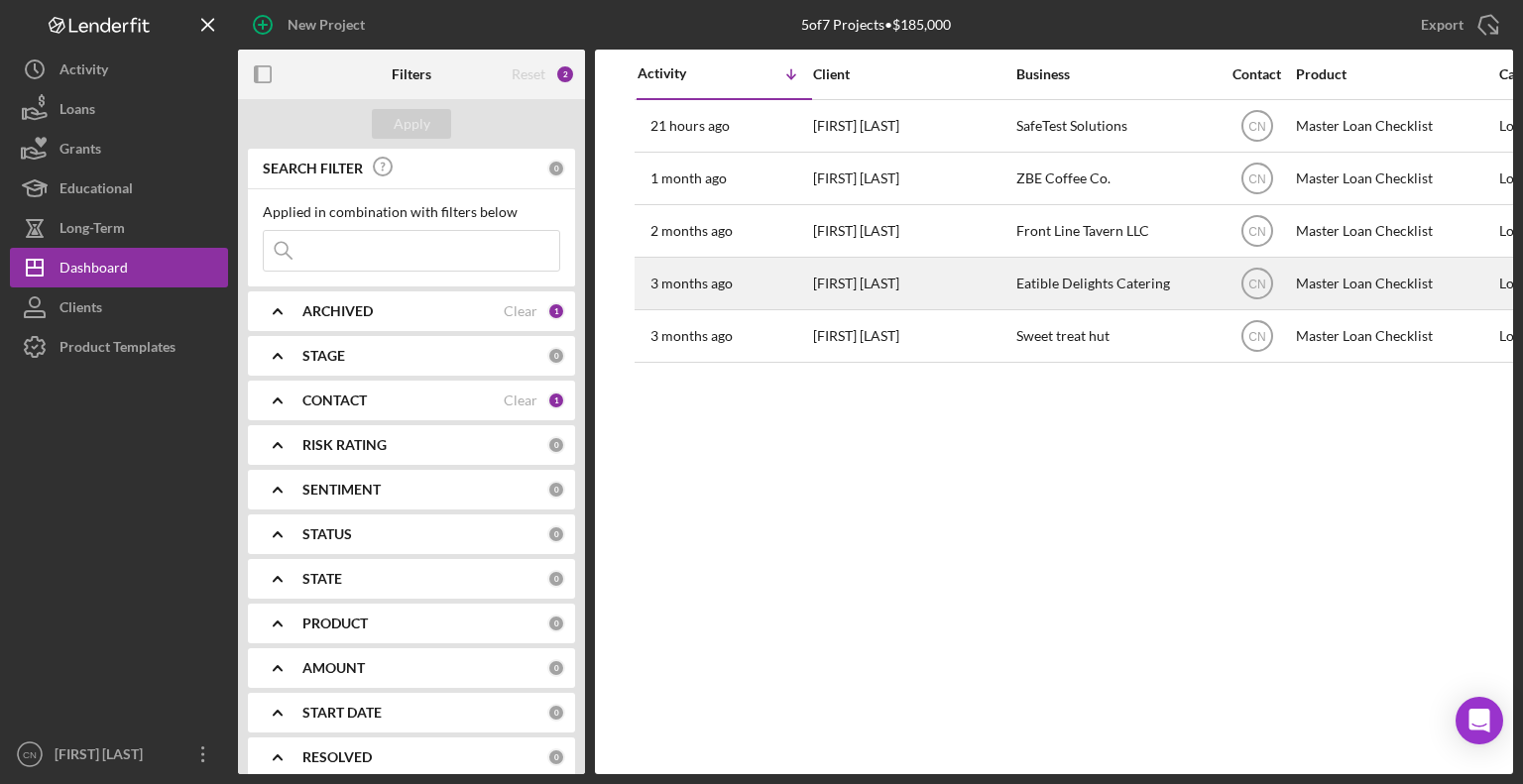 click on "[FIRST] [LAST]" at bounding box center [912, 283] 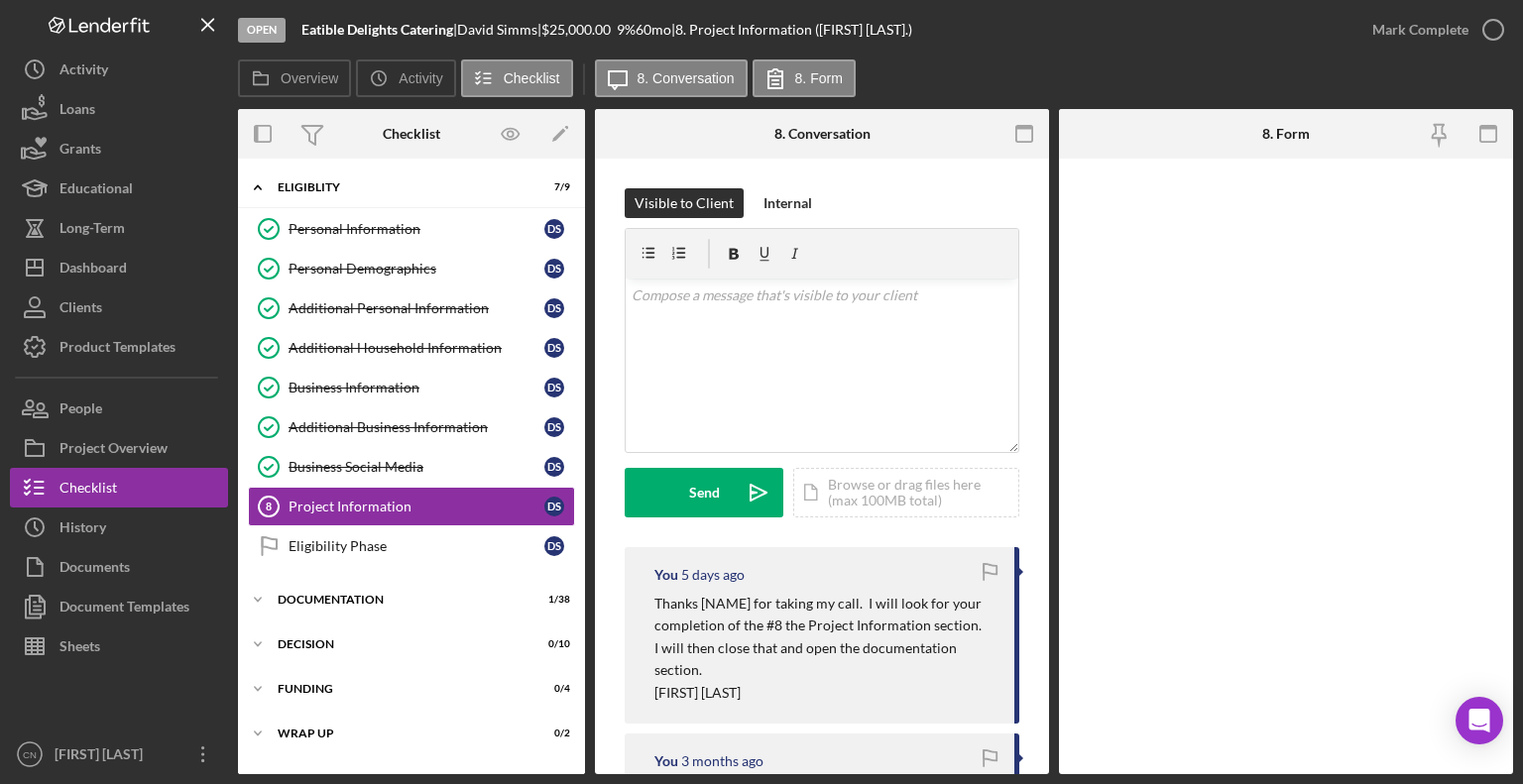 scroll, scrollTop: 30, scrollLeft: 0, axis: vertical 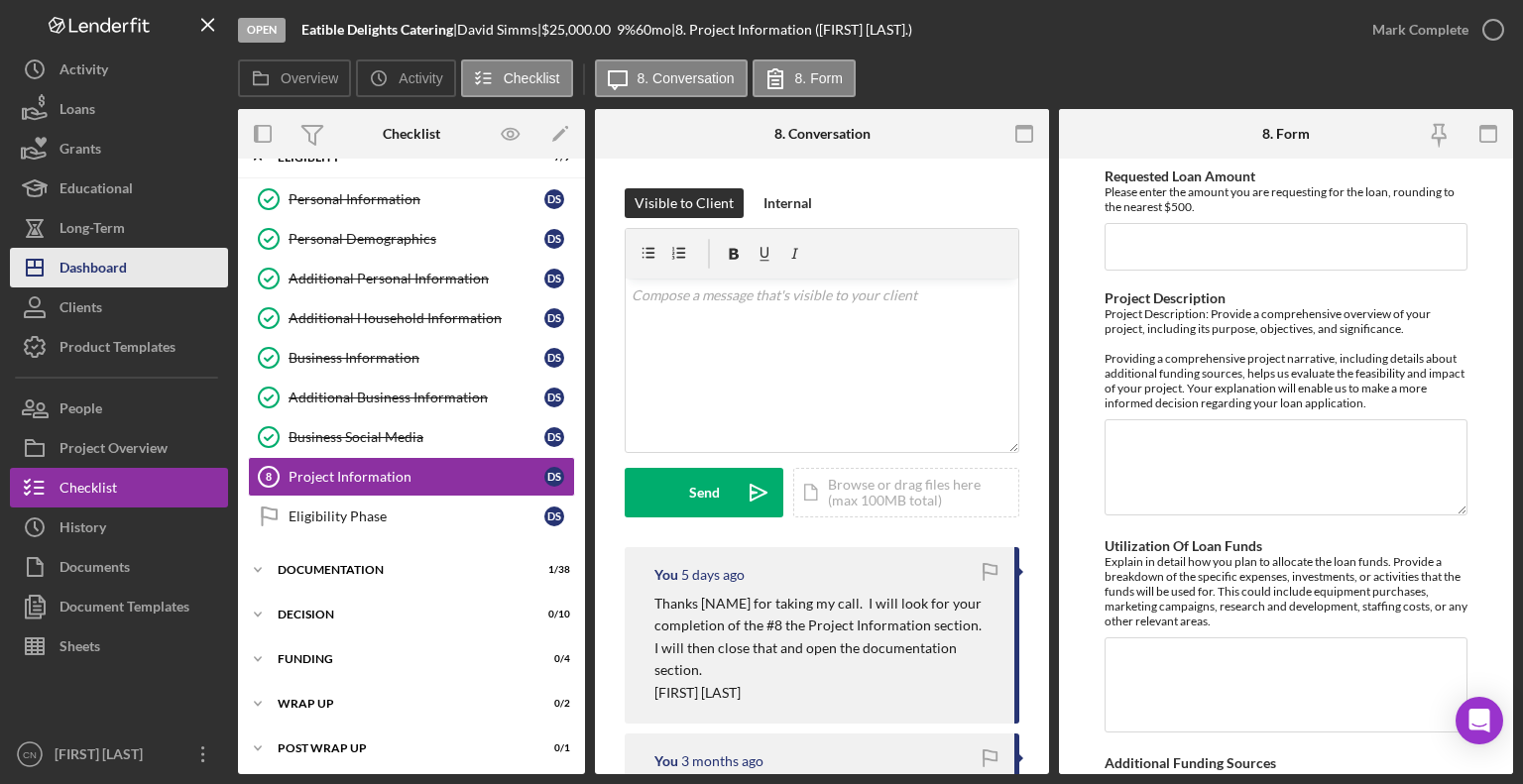 click on "Dashboard" at bounding box center (93, 270) 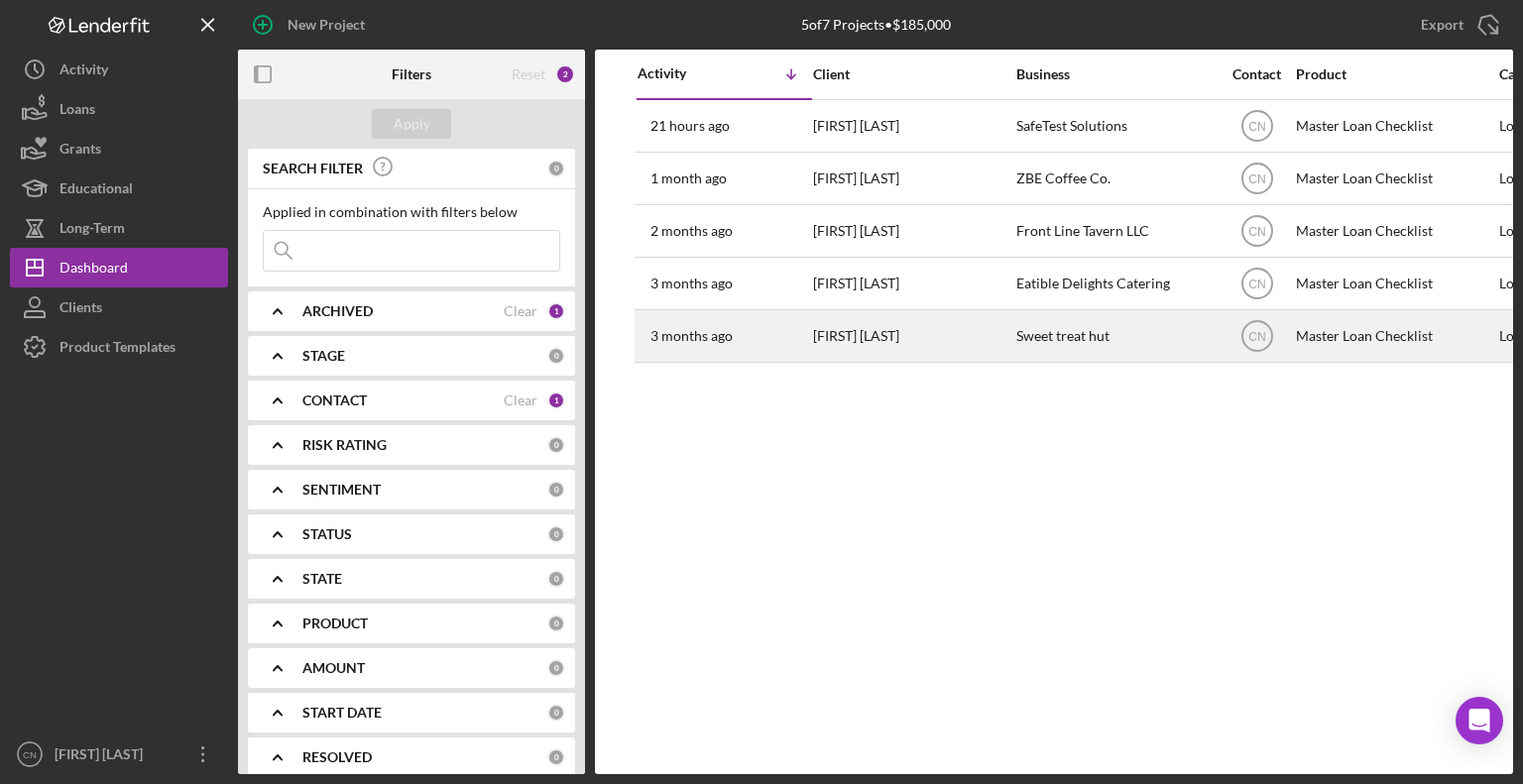 click on "[FIRST] [LAST]" at bounding box center [912, 336] 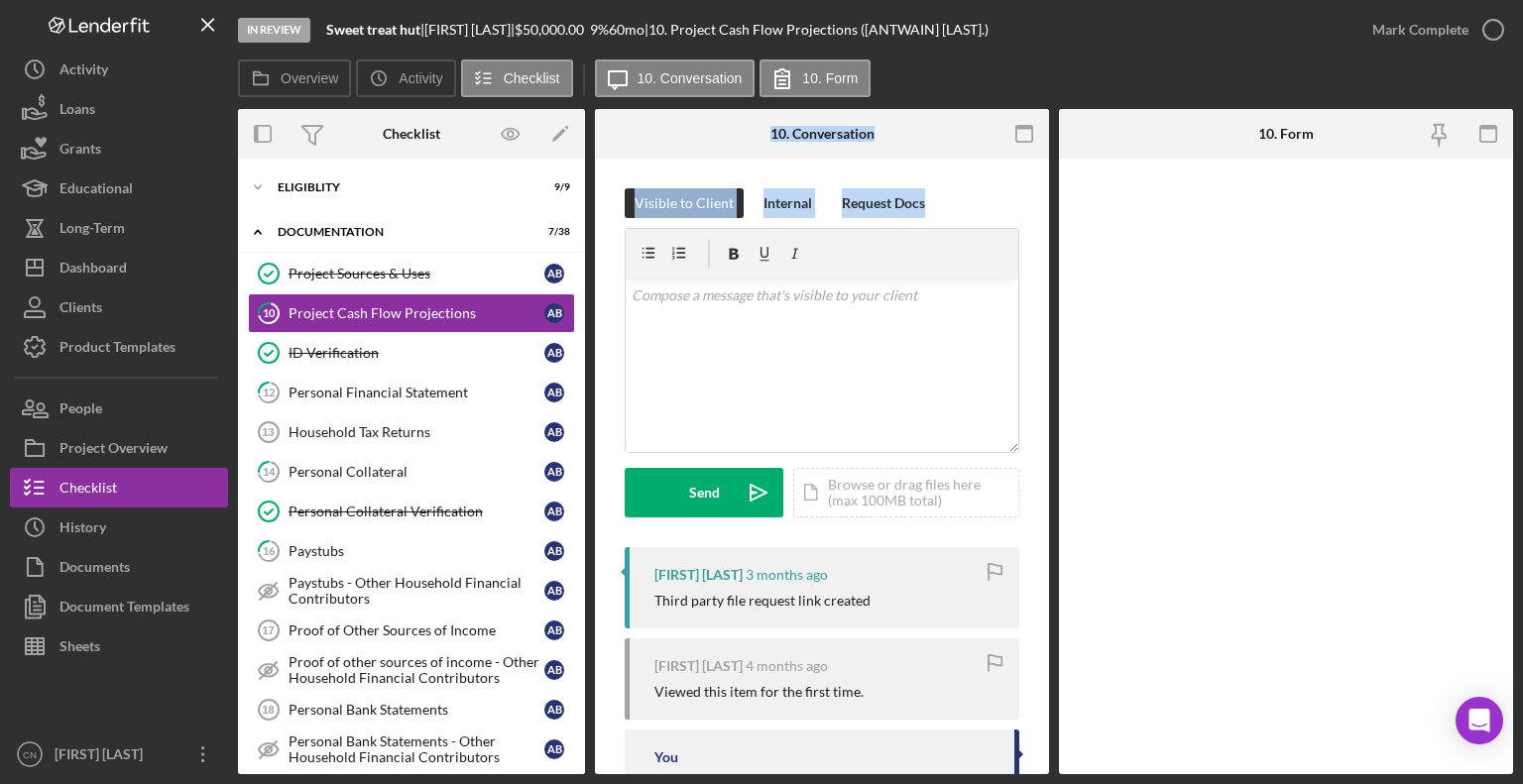 drag, startPoint x: 583, startPoint y: 331, endPoint x: 604, endPoint y: 300, distance: 37.44329 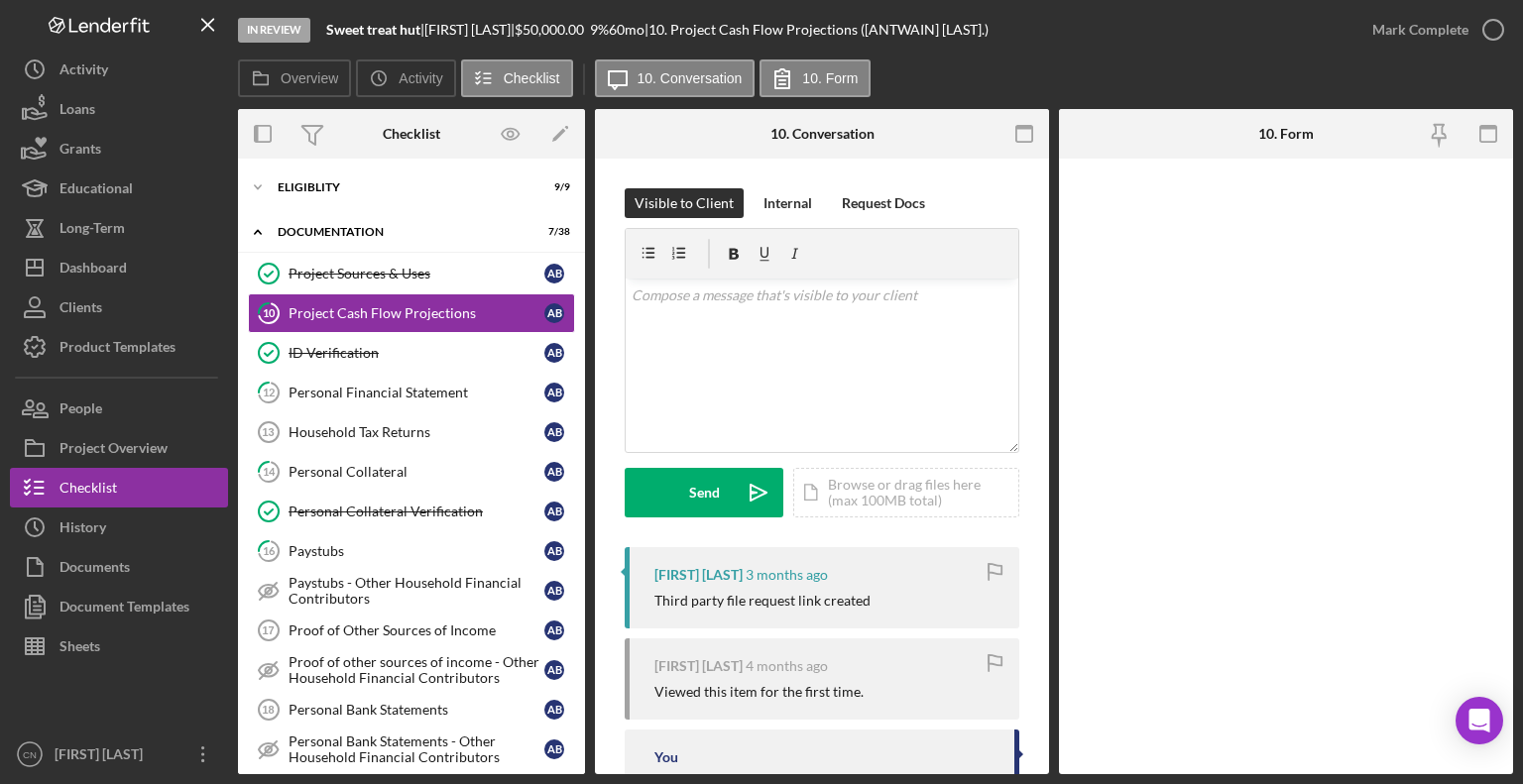 drag, startPoint x: 586, startPoint y: 340, endPoint x: 586, endPoint y: 321, distance: 19 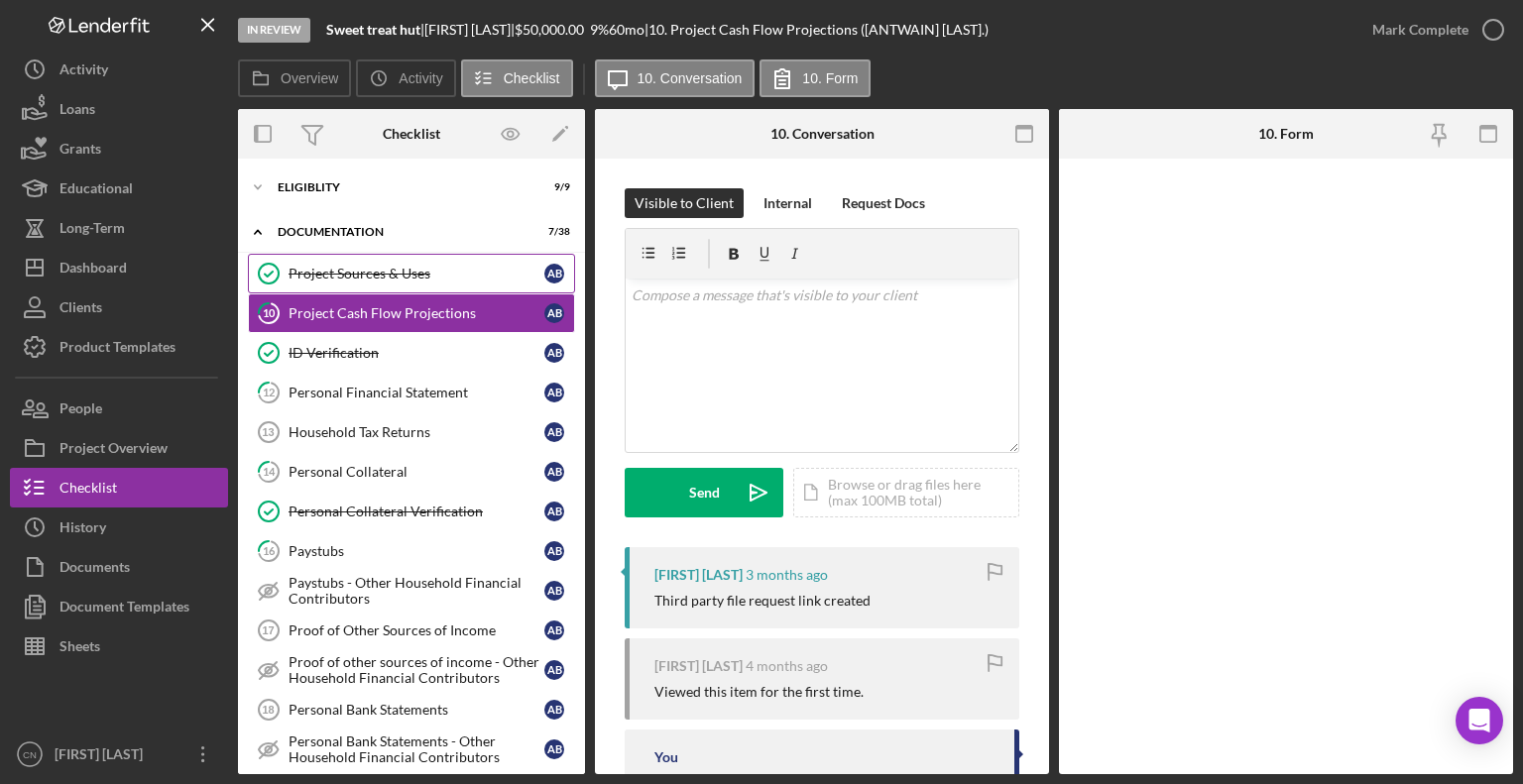 click on "Project Sources & Uses" at bounding box center [416, 274] 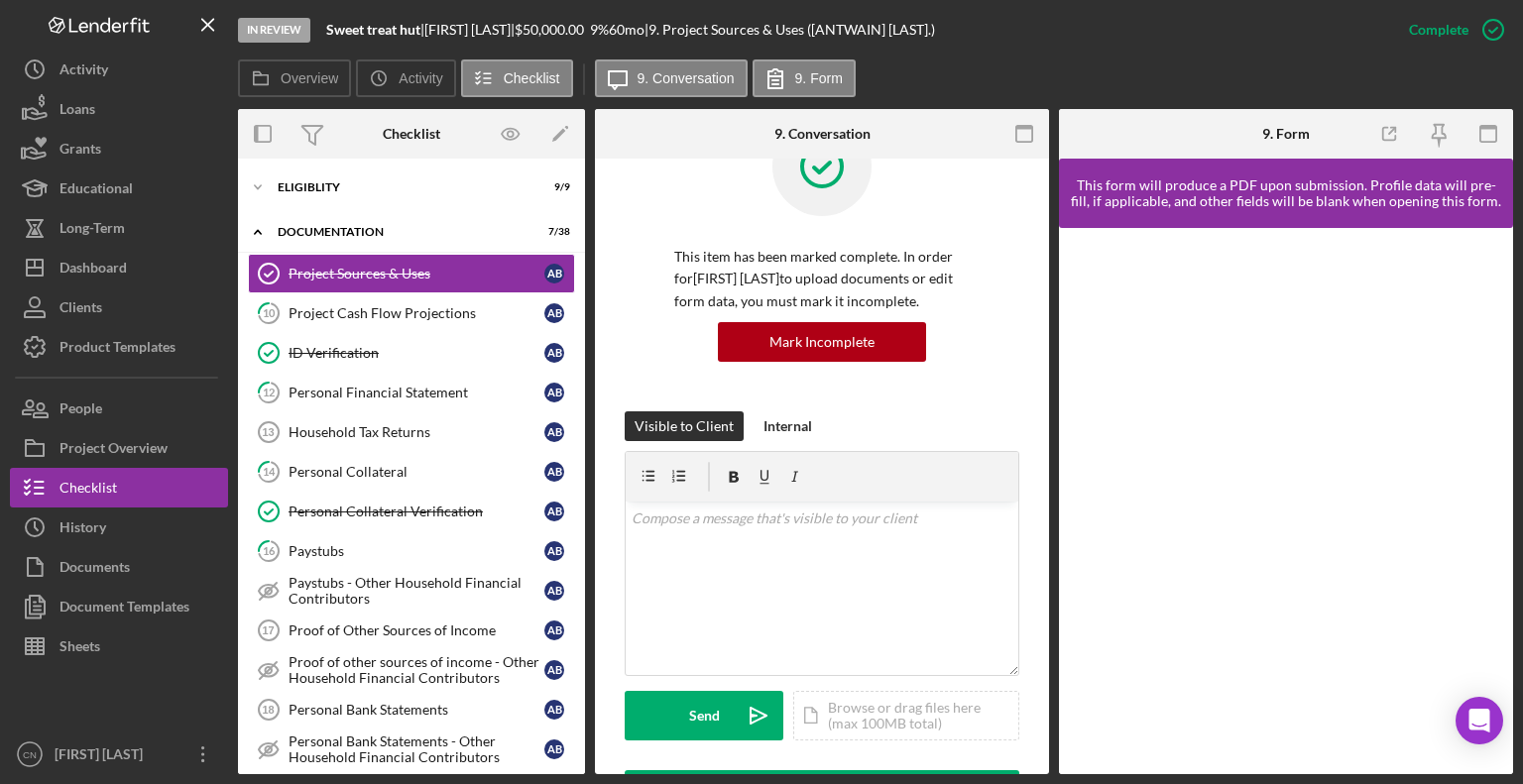 scroll, scrollTop: 69, scrollLeft: 0, axis: vertical 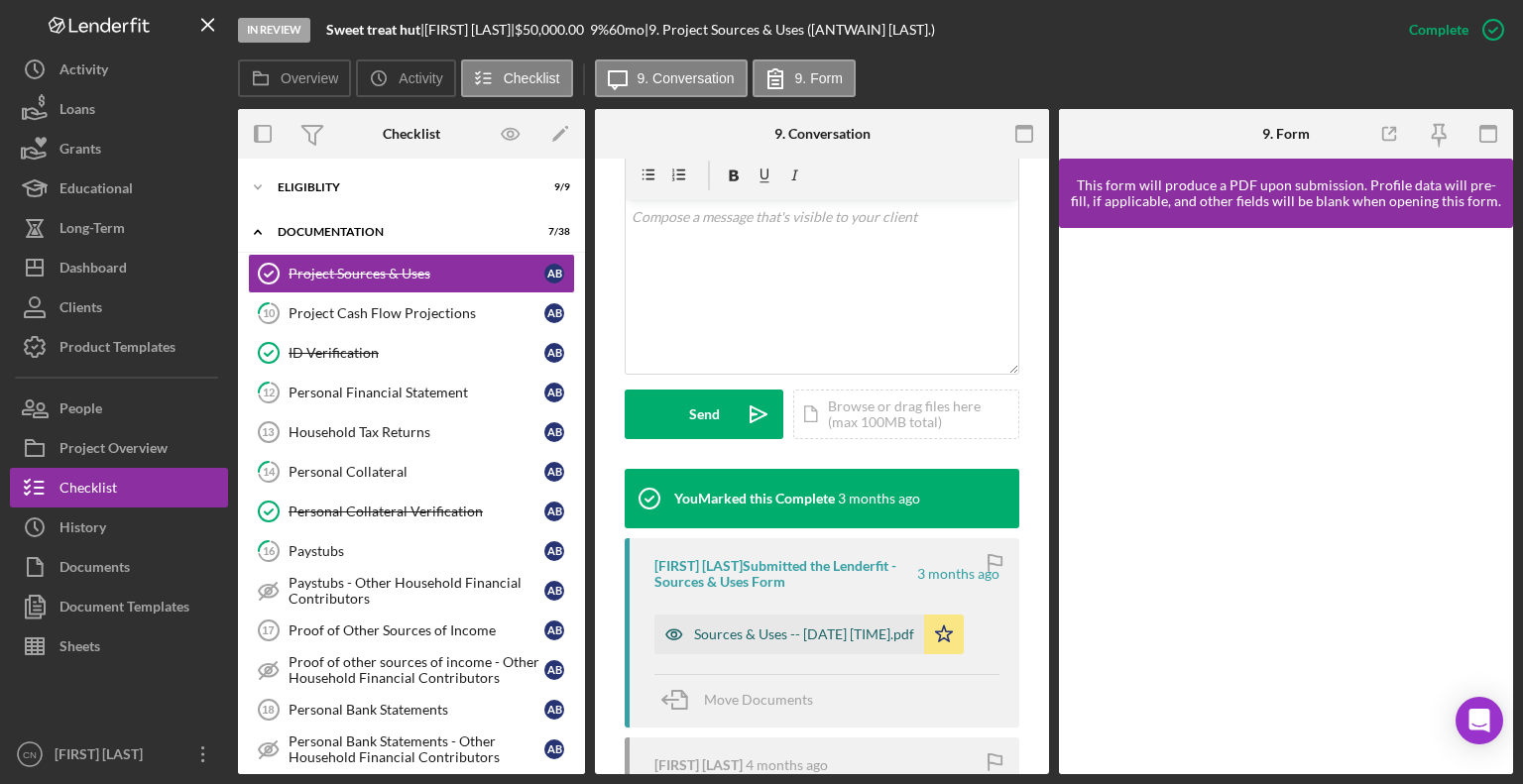 click on "Sources & Uses -- [DATE] [TIME].pdf" at bounding box center [804, 634] 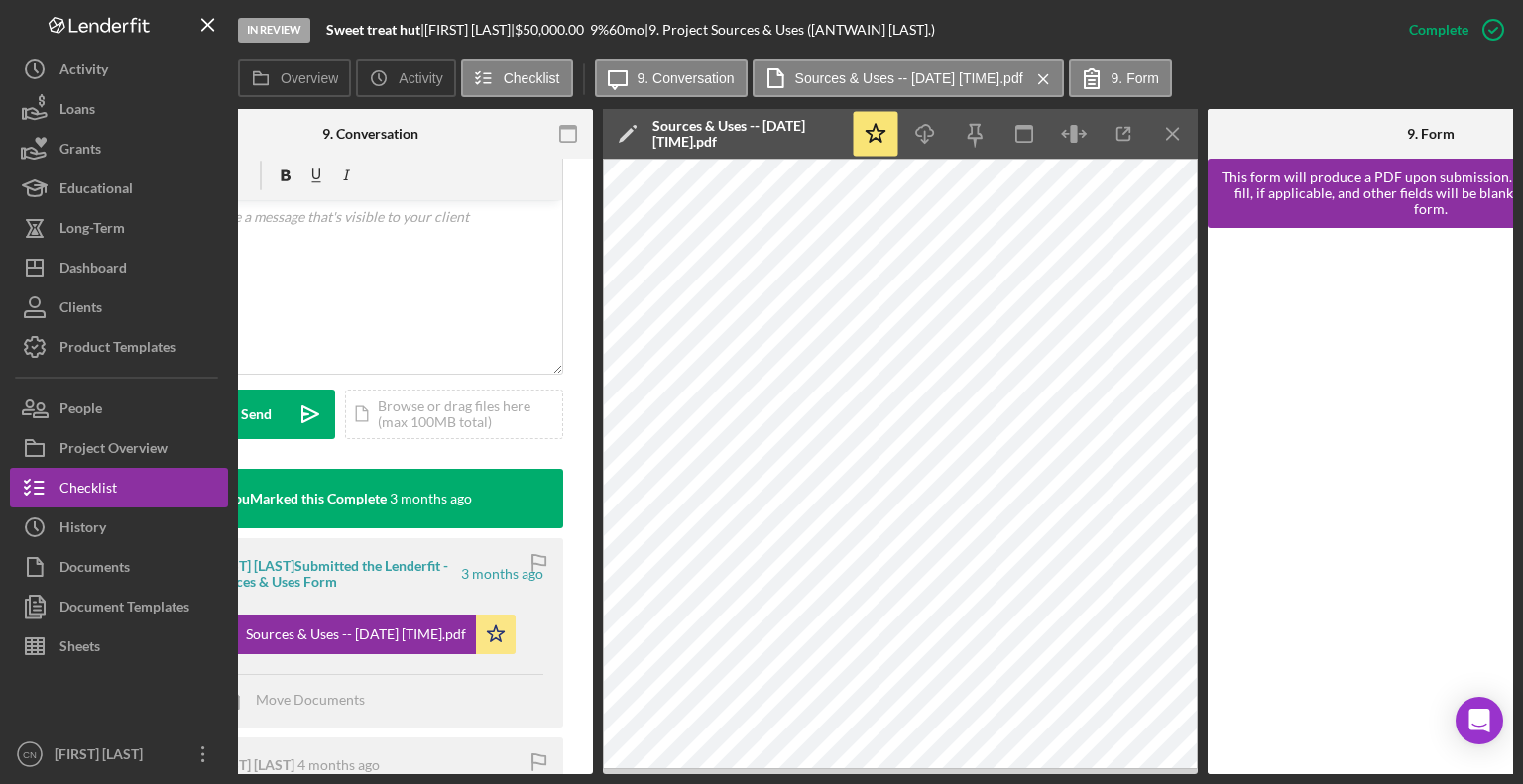 scroll, scrollTop: 0, scrollLeft: 472, axis: horizontal 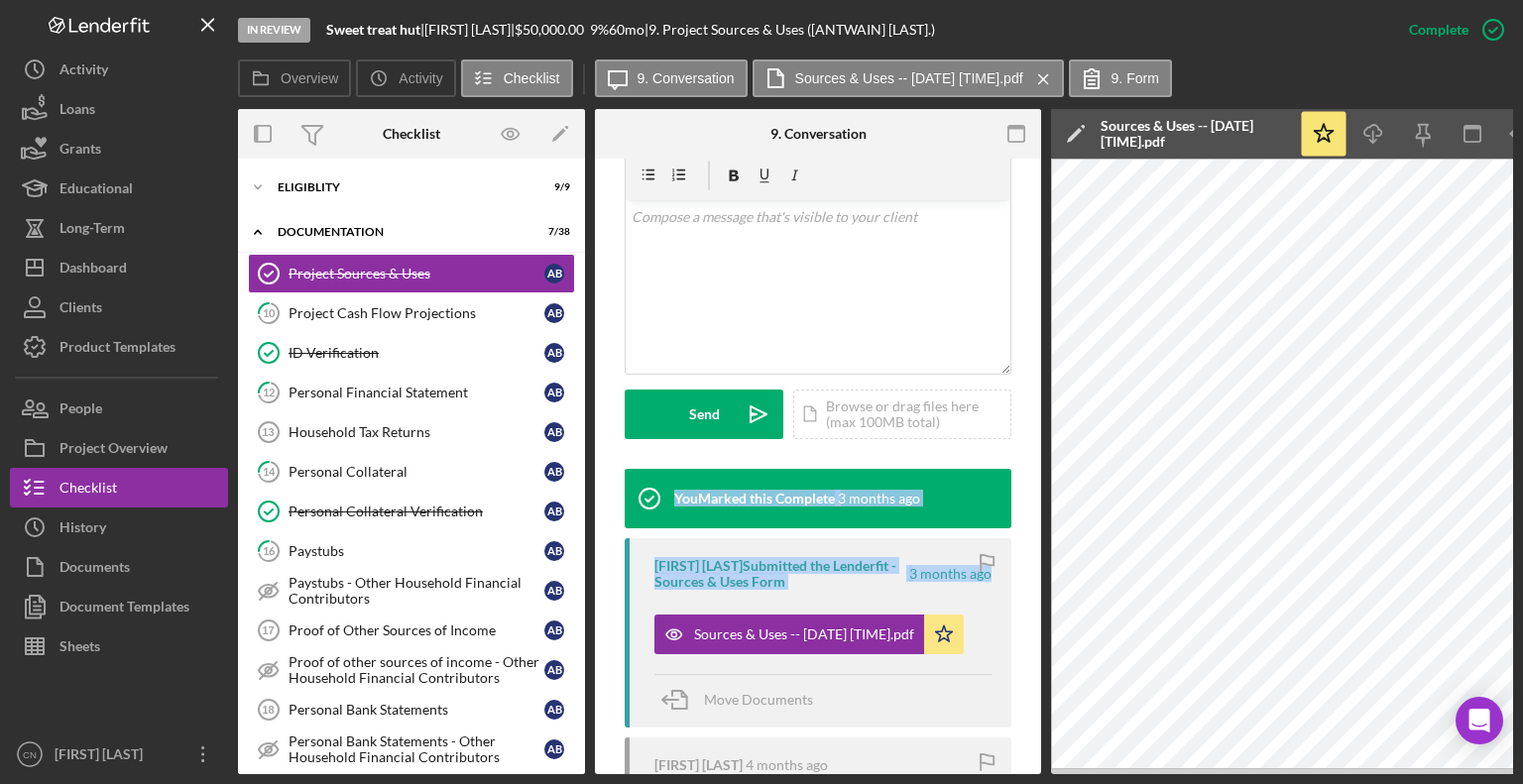 drag, startPoint x: 1041, startPoint y: 428, endPoint x: 1044, endPoint y: 540, distance: 112.04017 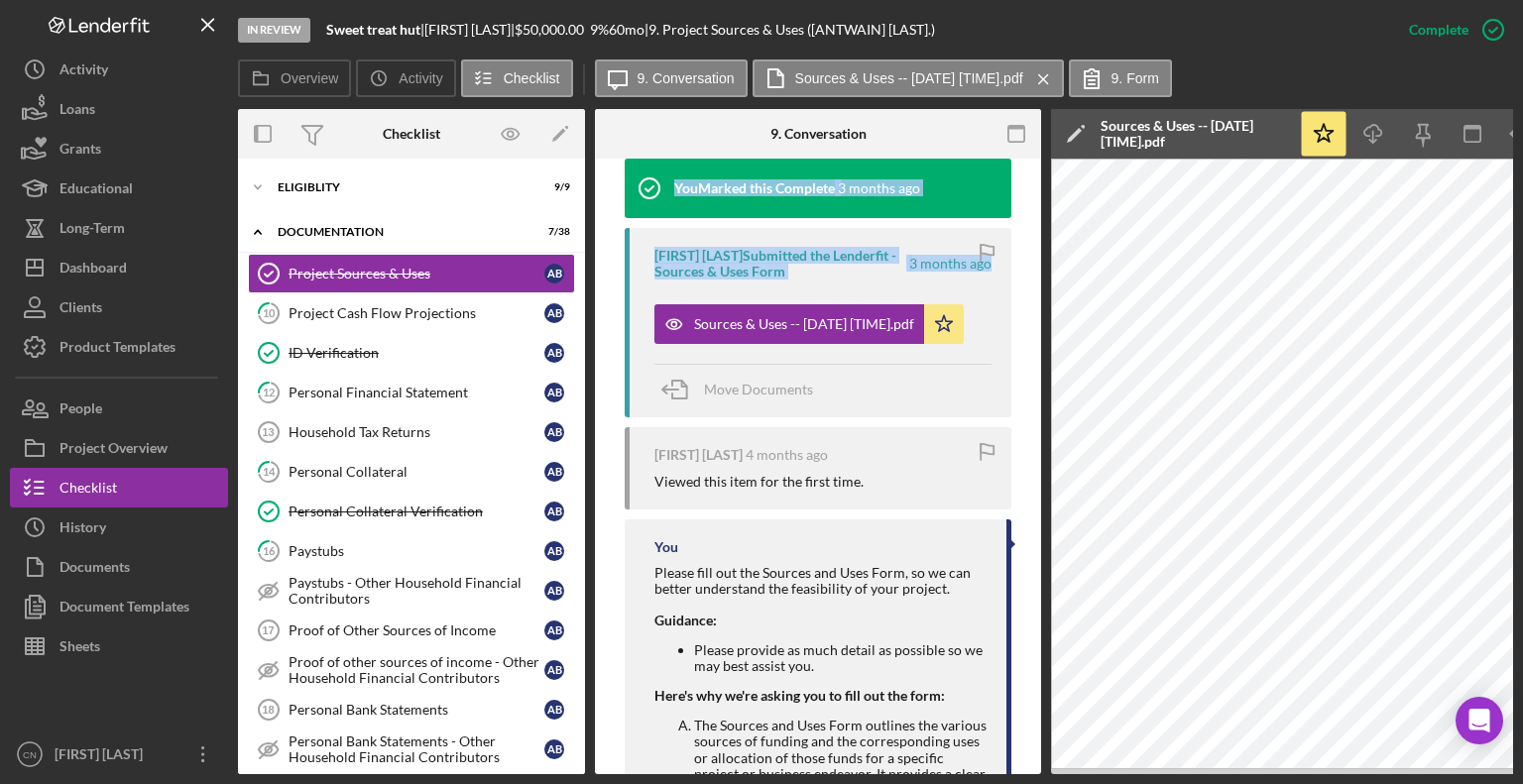 scroll, scrollTop: 373, scrollLeft: 0, axis: vertical 